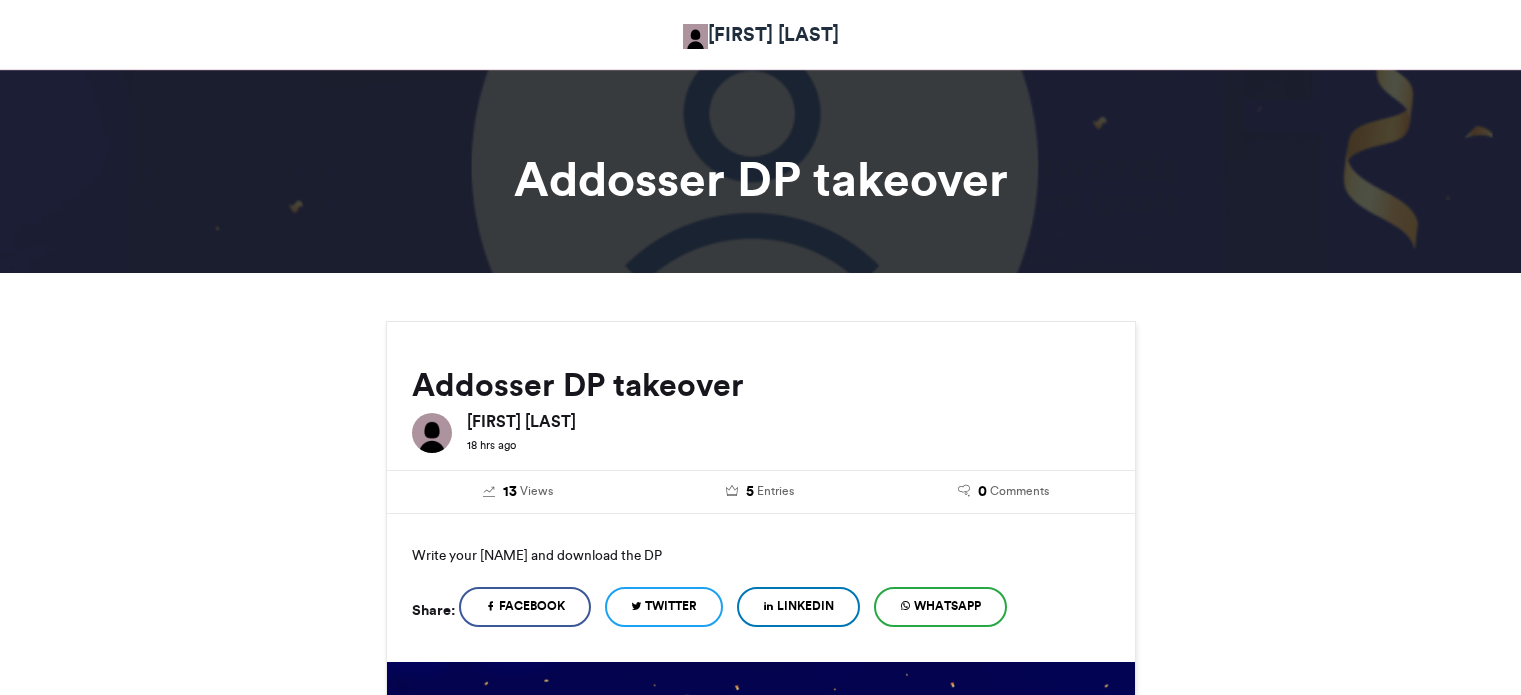 scroll, scrollTop: 1000, scrollLeft: 0, axis: vertical 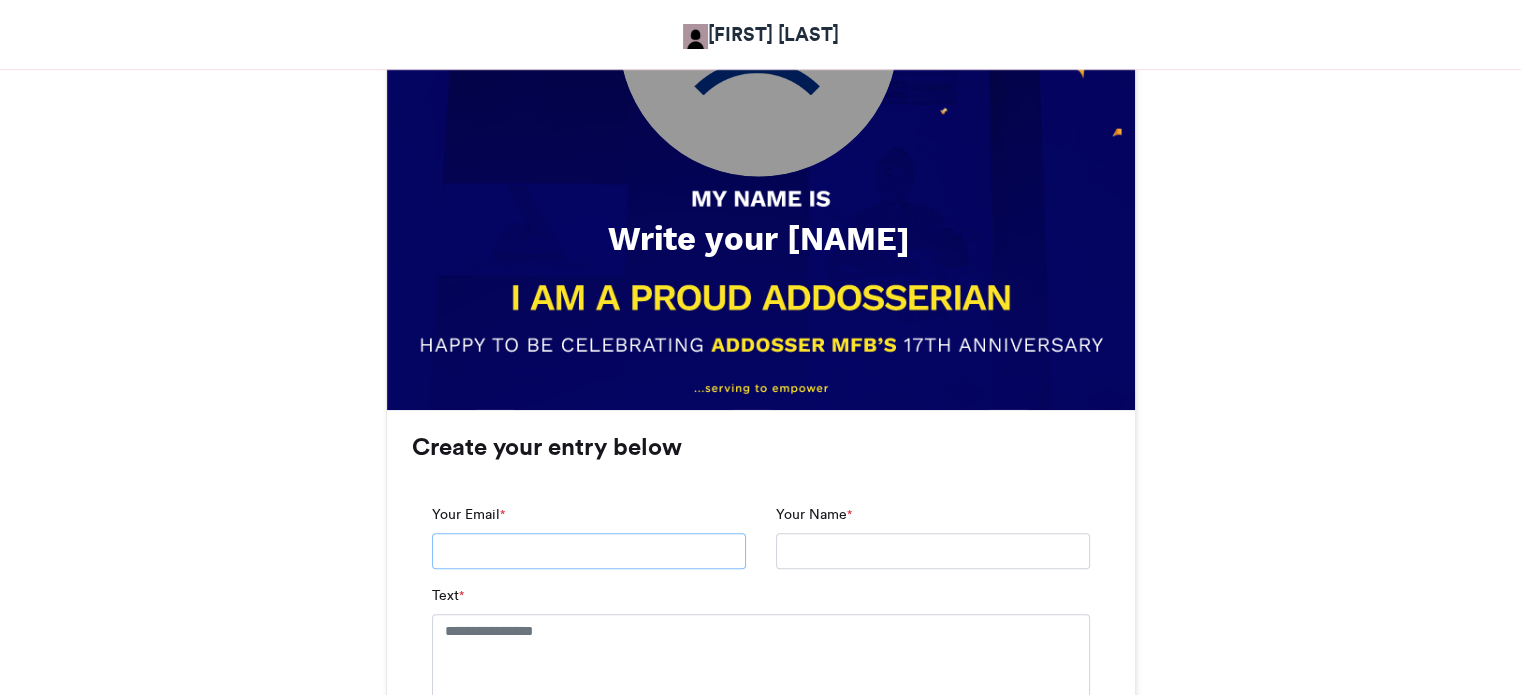 click on "Your Email  *" at bounding box center (589, 551) 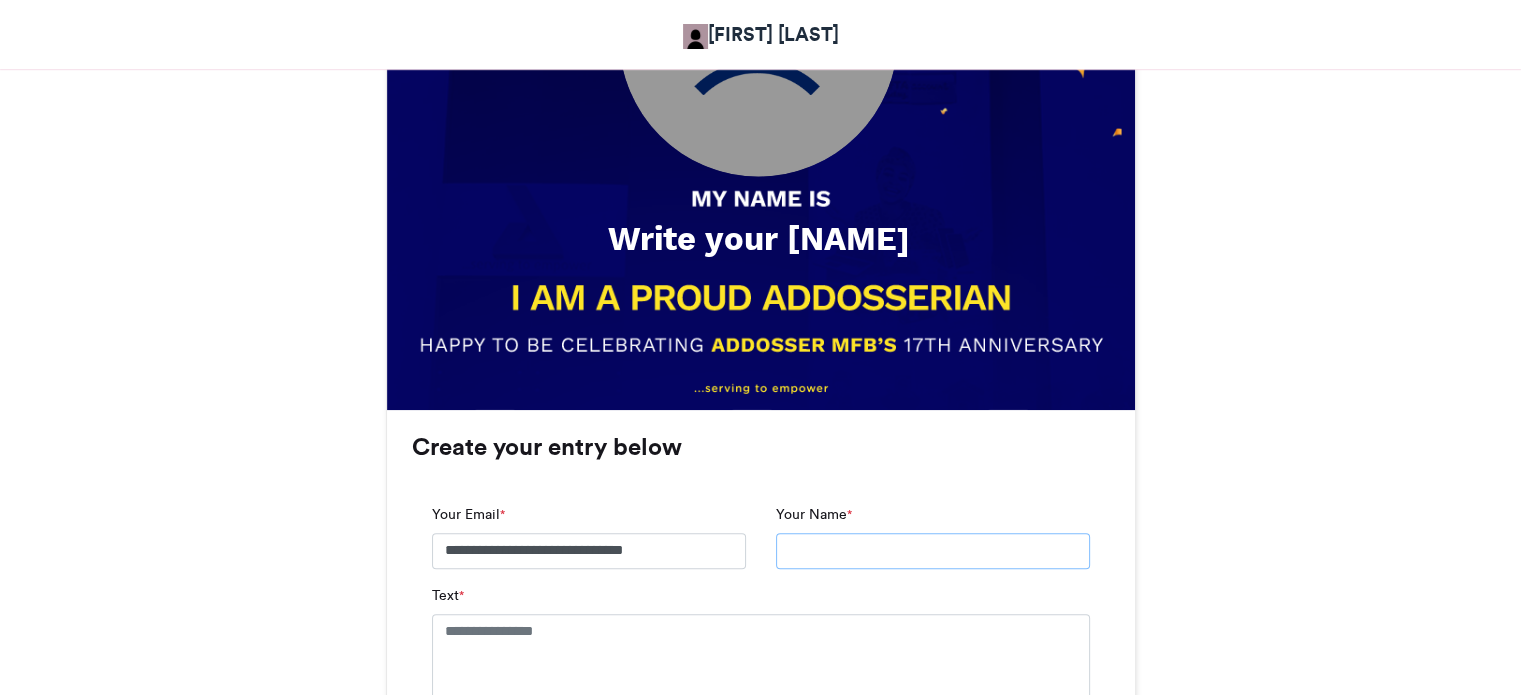 click on "Your Name  *" at bounding box center (933, 551) 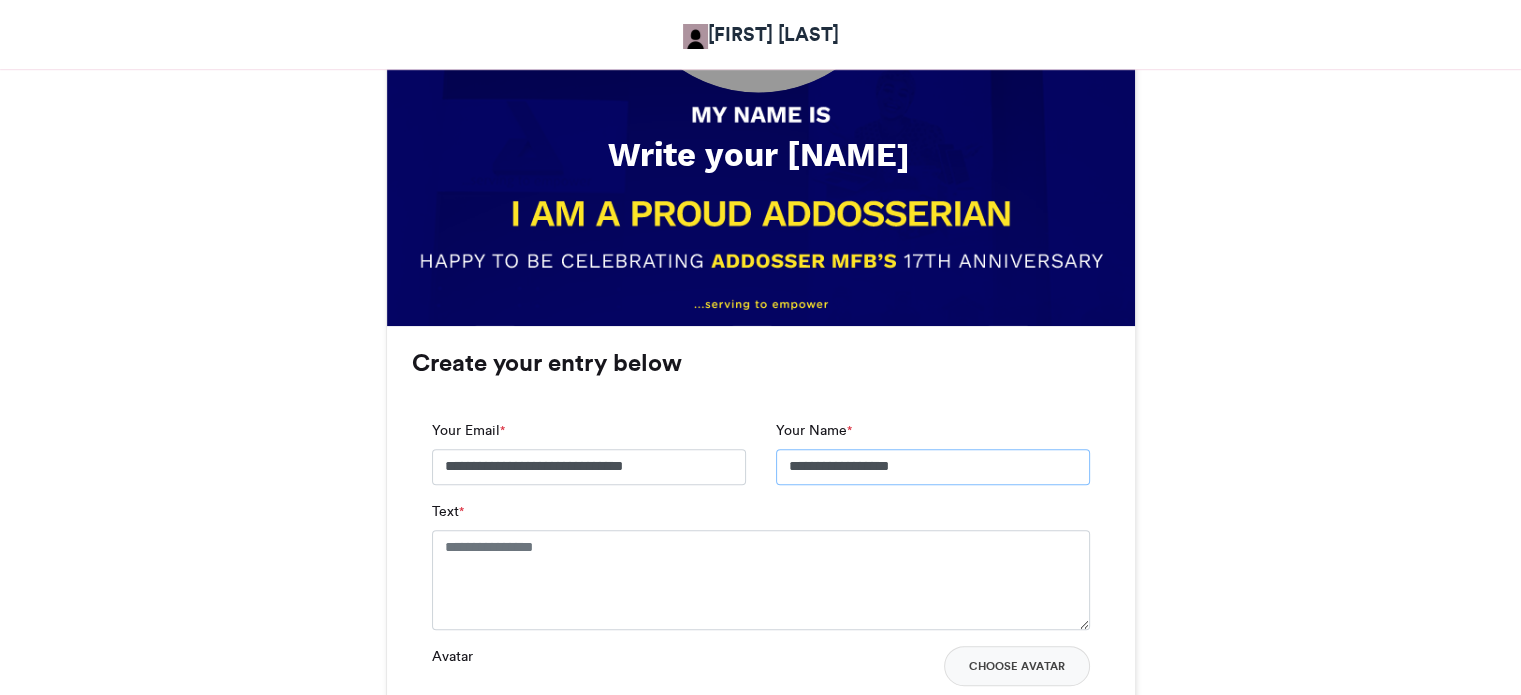 scroll, scrollTop: 1200, scrollLeft: 0, axis: vertical 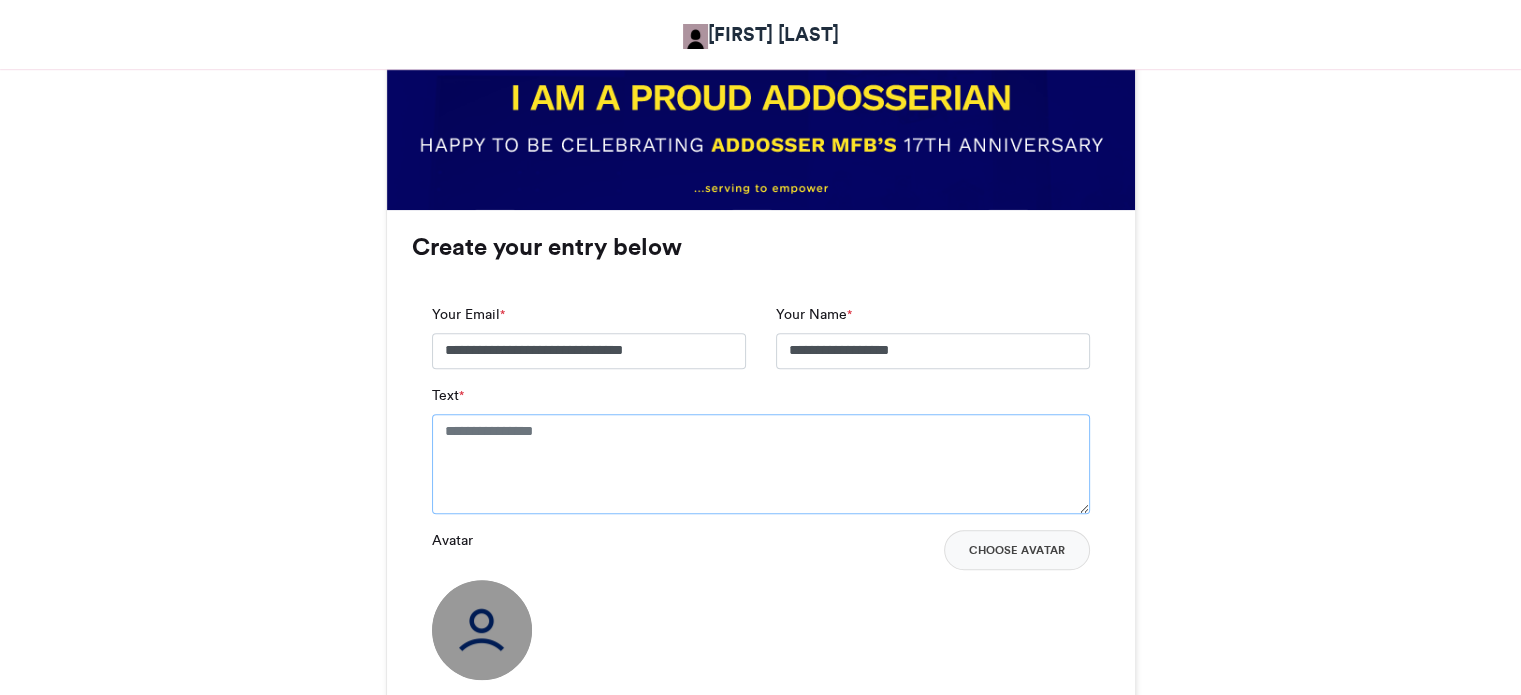 click on "Text  *" at bounding box center (761, 464) 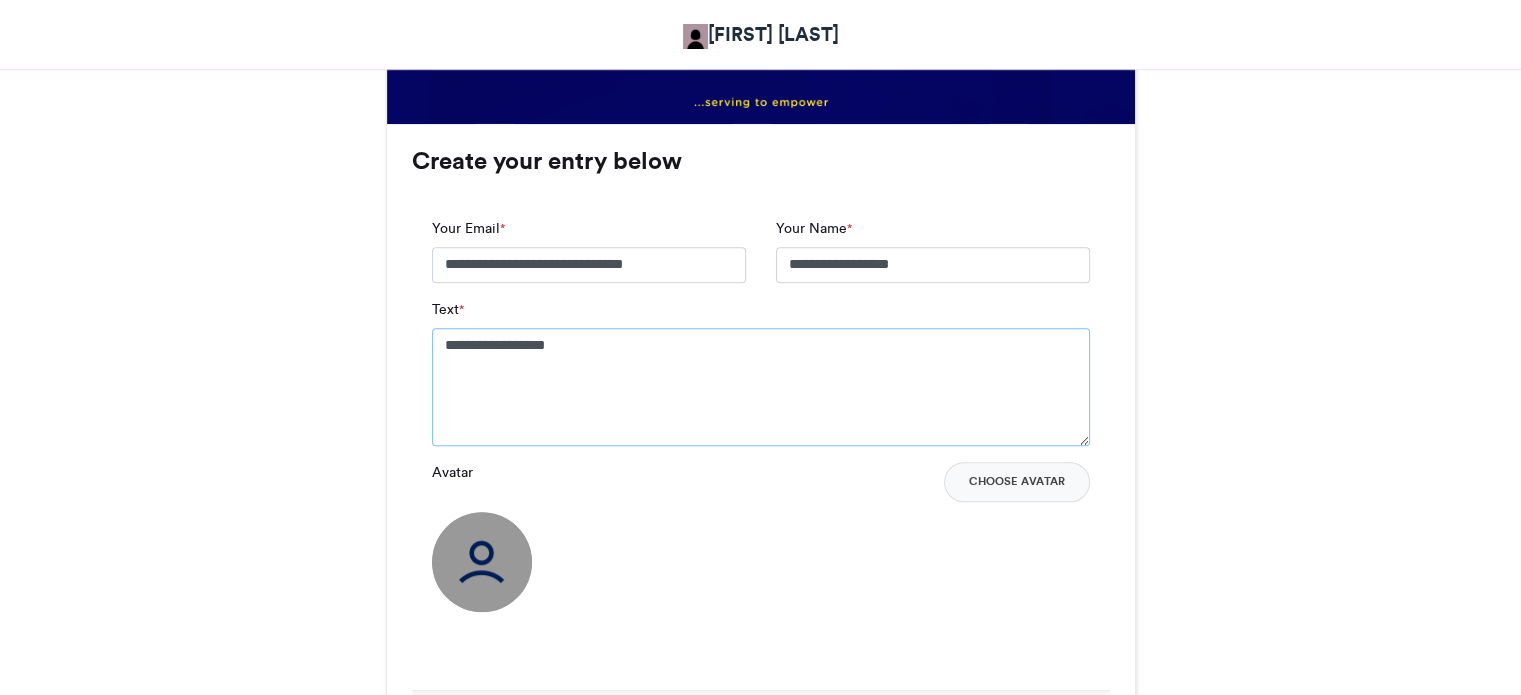 scroll, scrollTop: 1400, scrollLeft: 0, axis: vertical 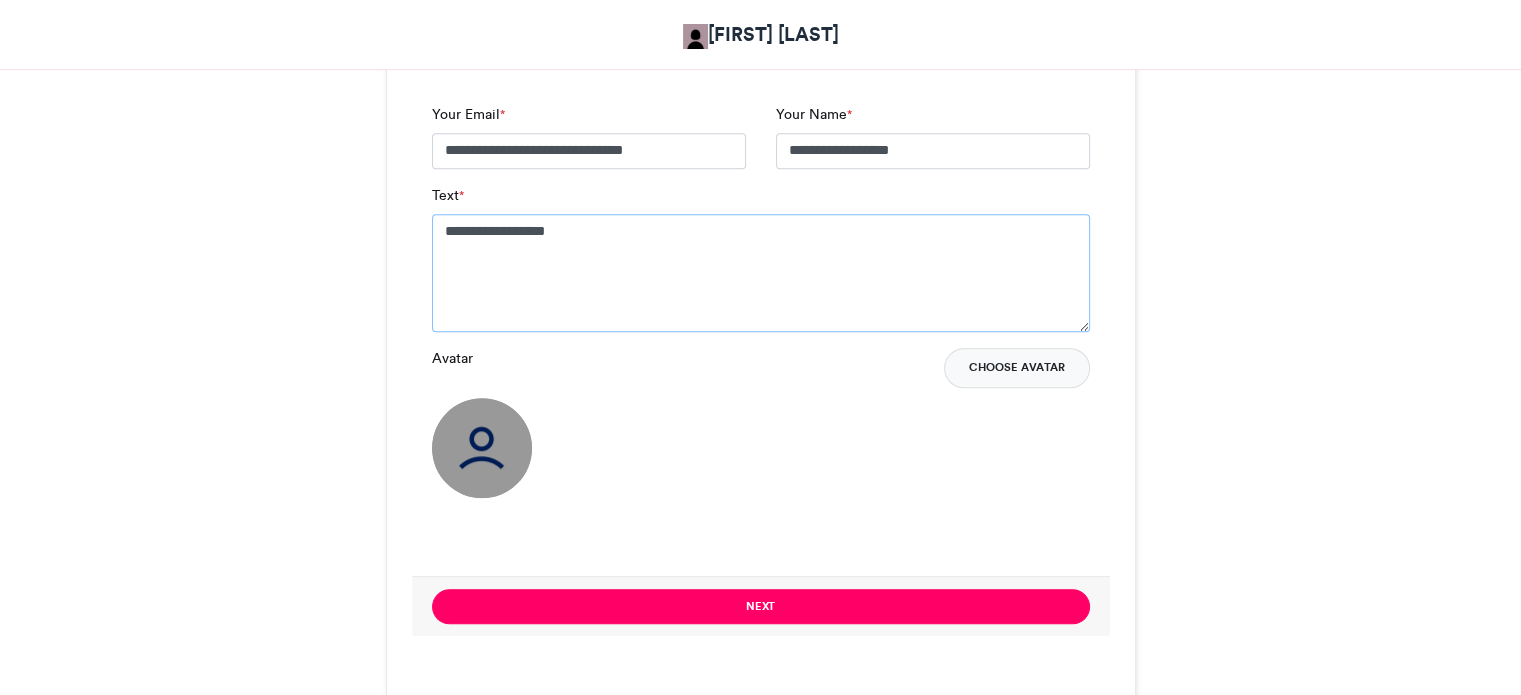 type on "**********" 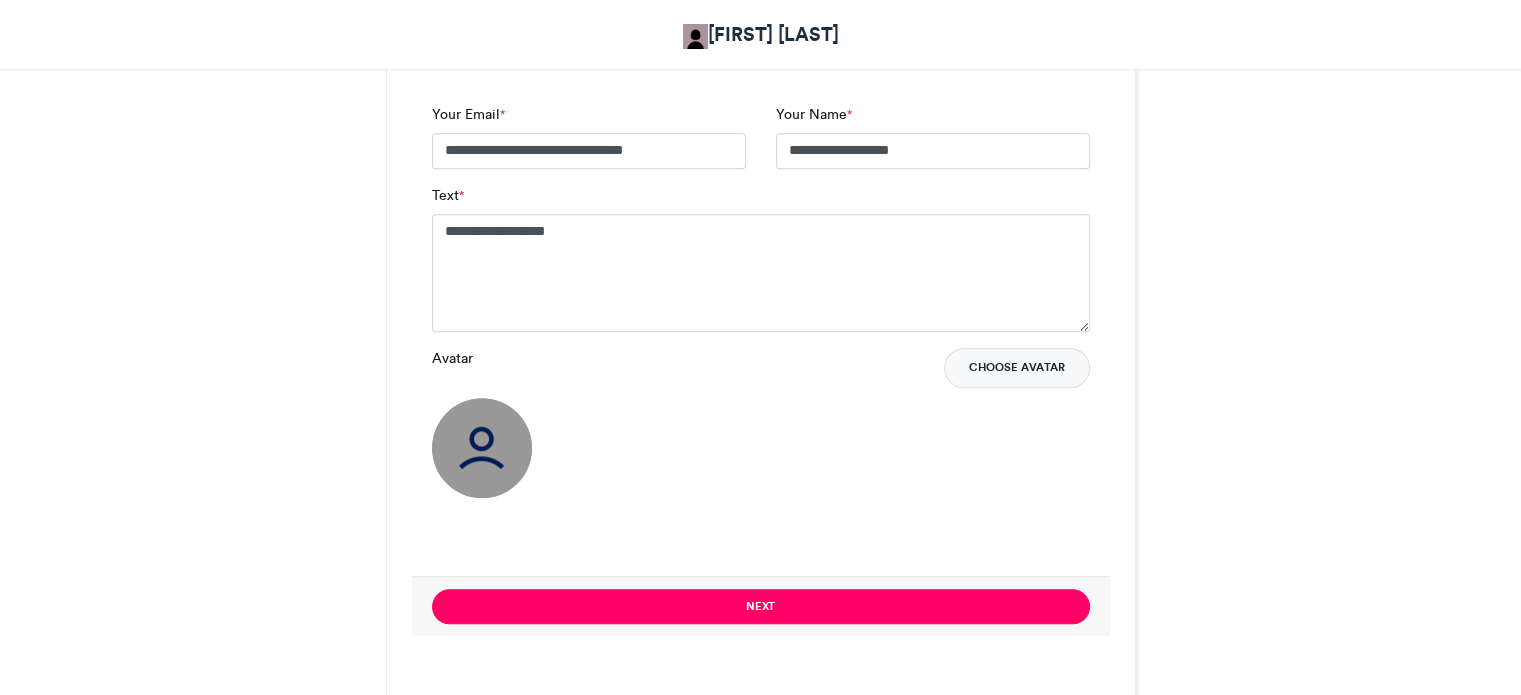 click on "Choose Avatar" at bounding box center [1017, 368] 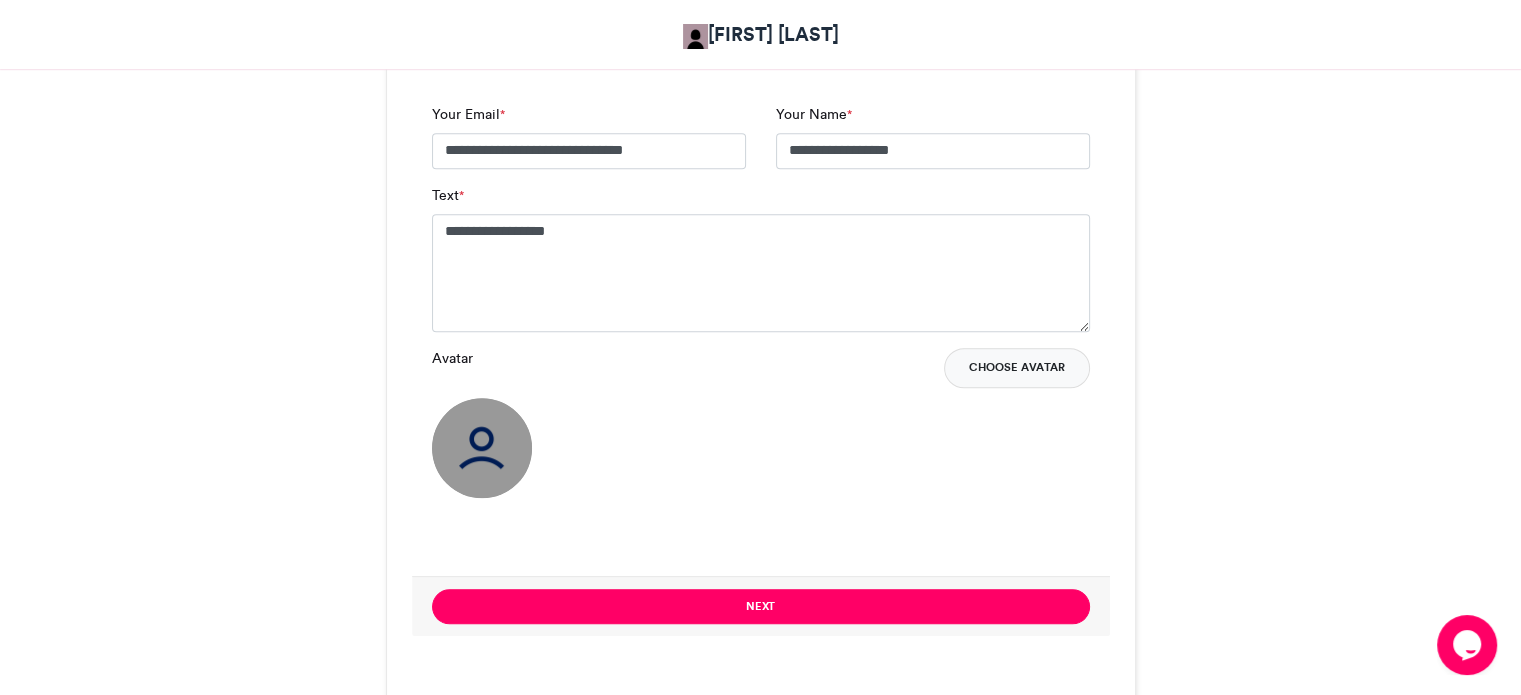 scroll, scrollTop: 0, scrollLeft: 0, axis: both 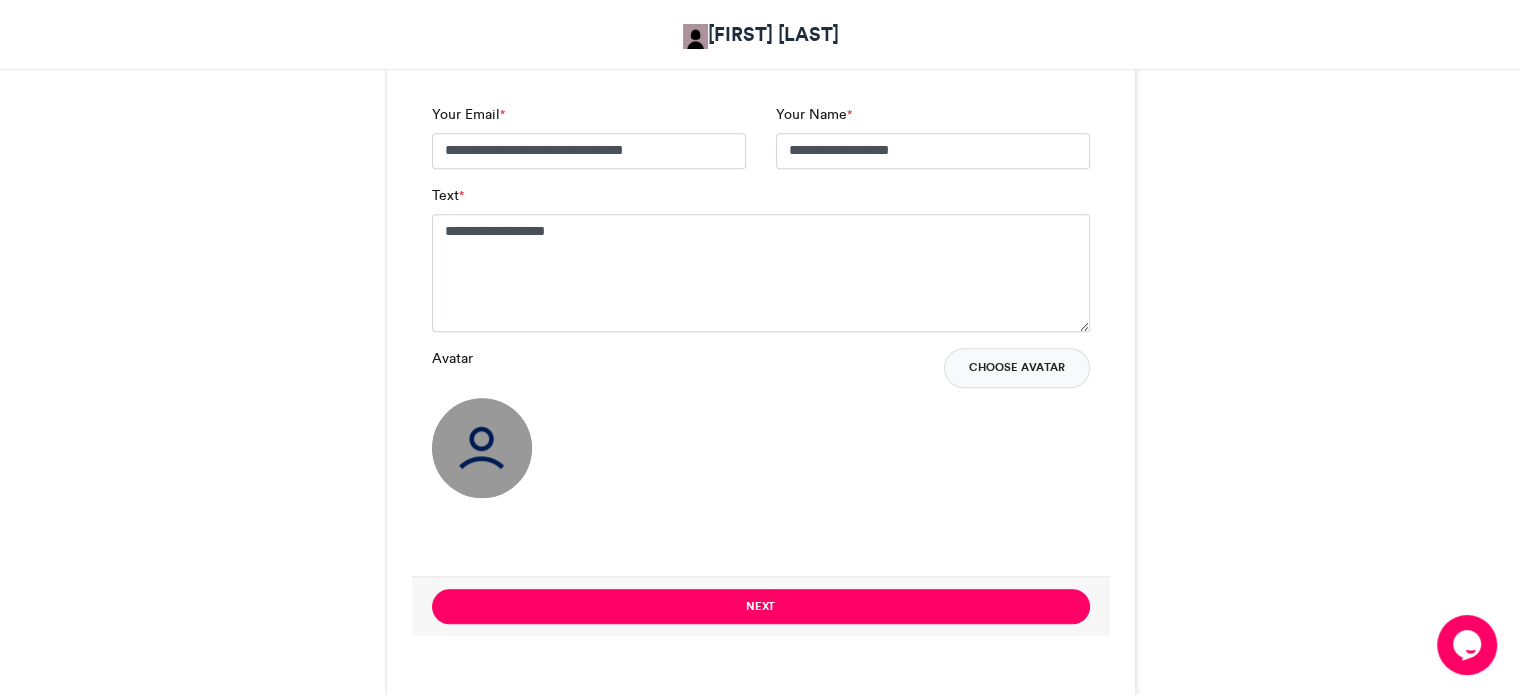click on "Choose Avatar" at bounding box center [1017, 368] 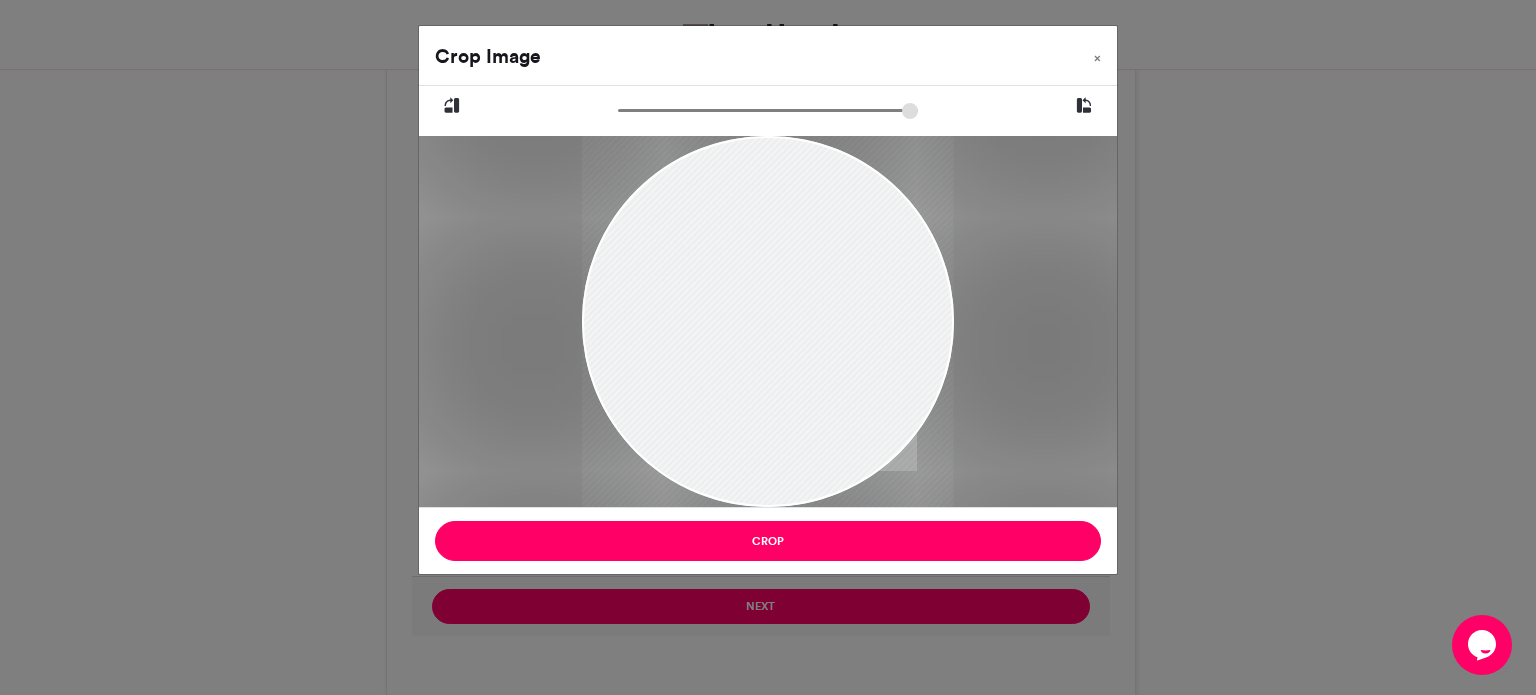 drag, startPoint x: 811, startPoint y: 327, endPoint x: 781, endPoint y: 369, distance: 51.613953 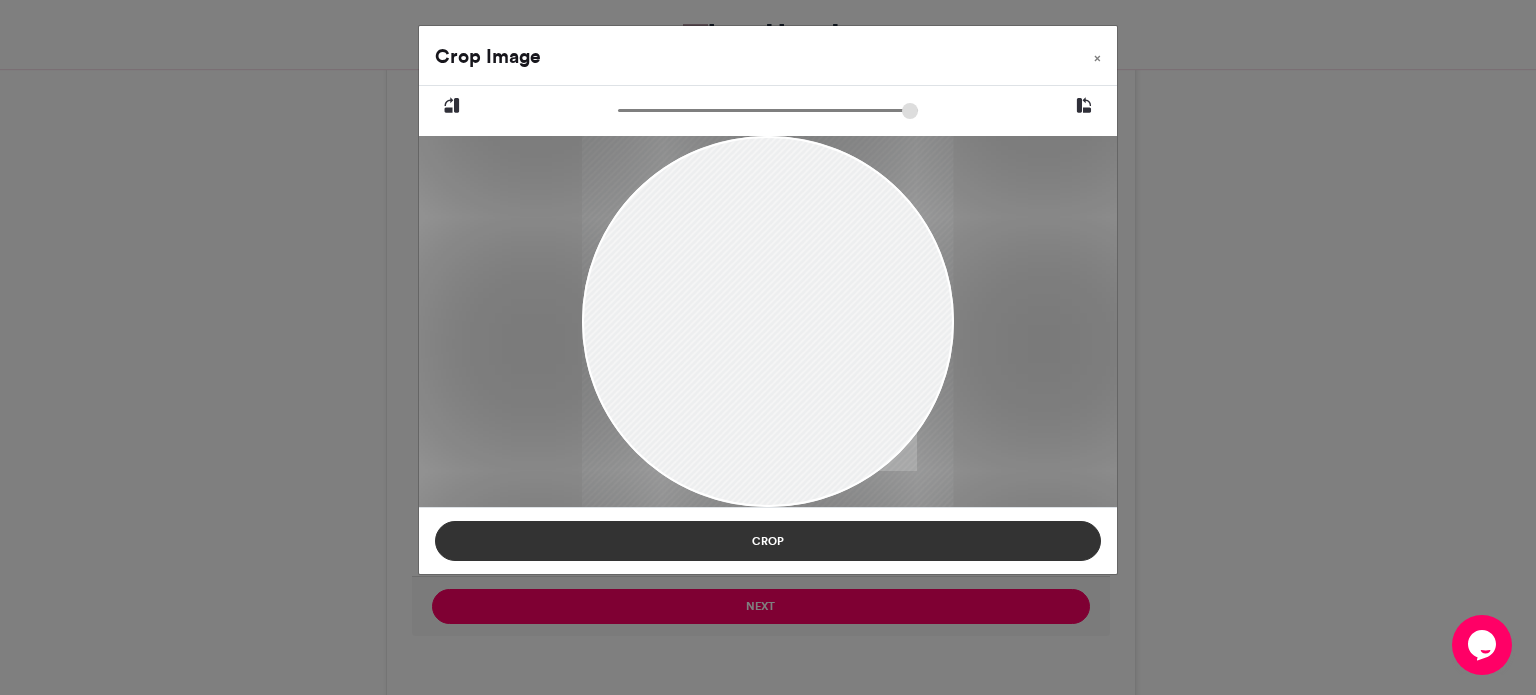 click on "Crop" at bounding box center (768, 541) 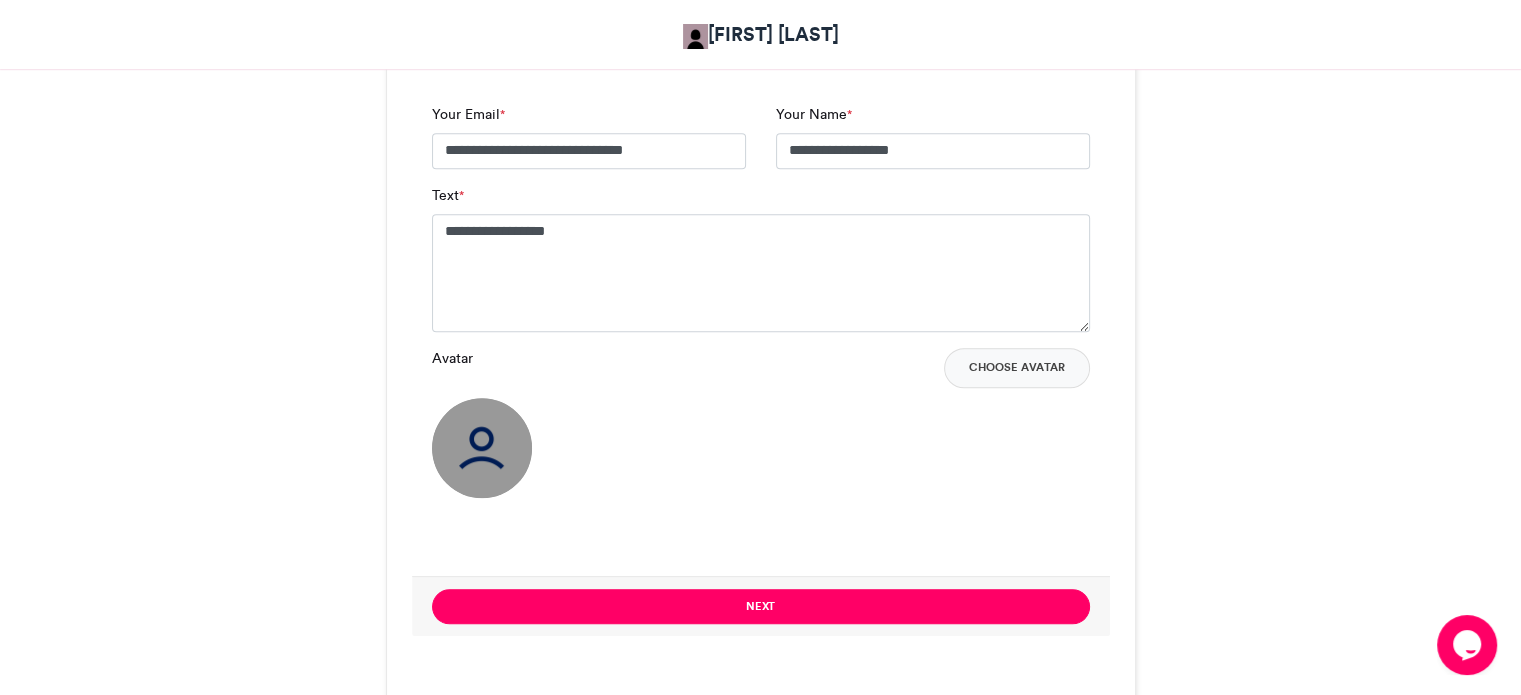 click at bounding box center (482, 448) 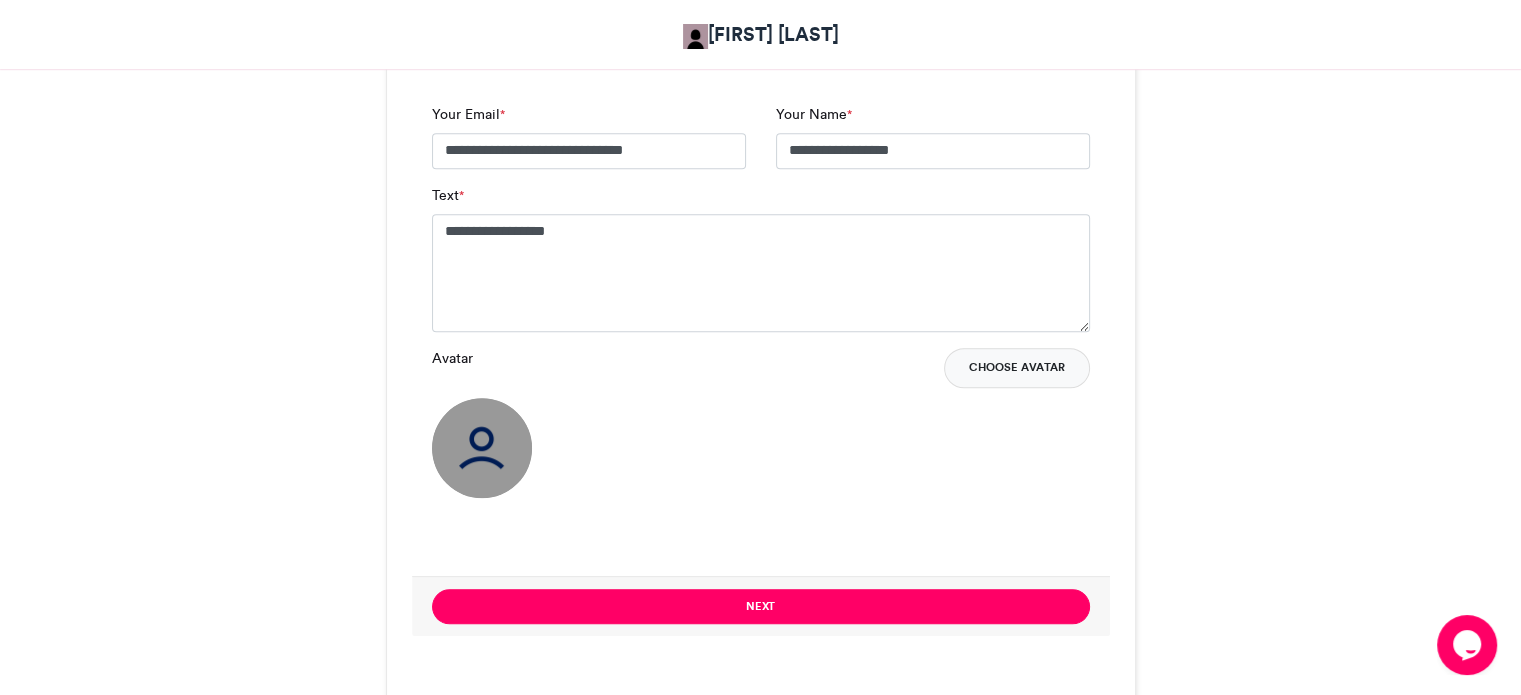 click on "Choose Avatar" at bounding box center (1017, 368) 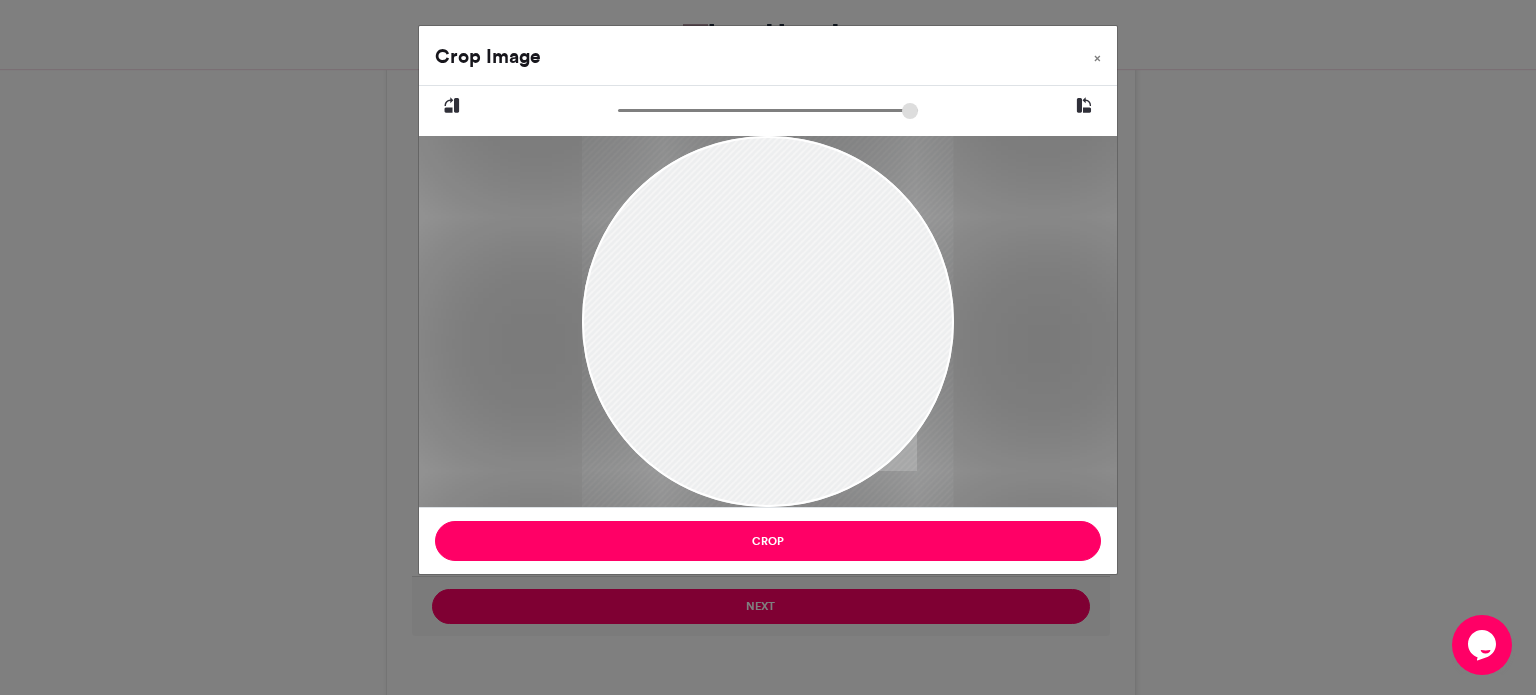 drag, startPoint x: 752, startPoint y: 385, endPoint x: 746, endPoint y: 423, distance: 38.470768 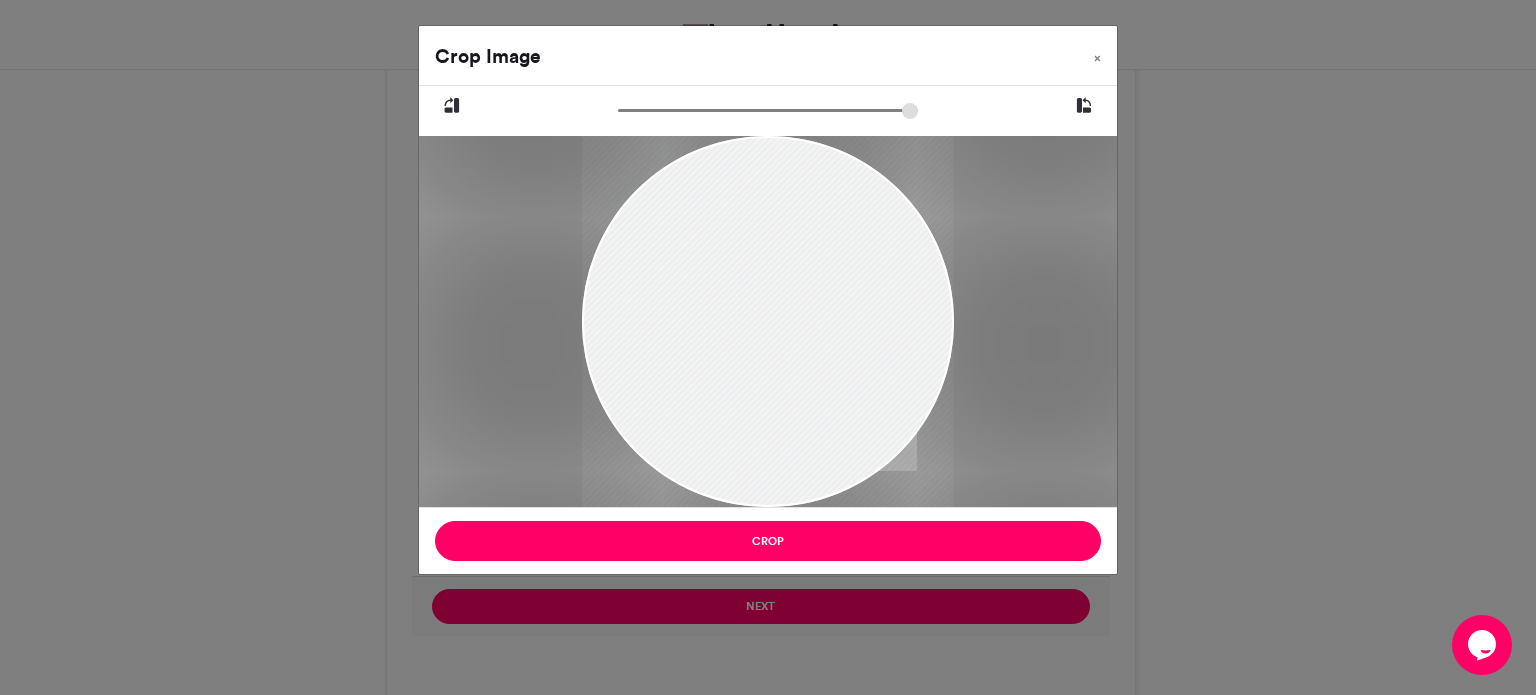 click at bounding box center (767, 354) 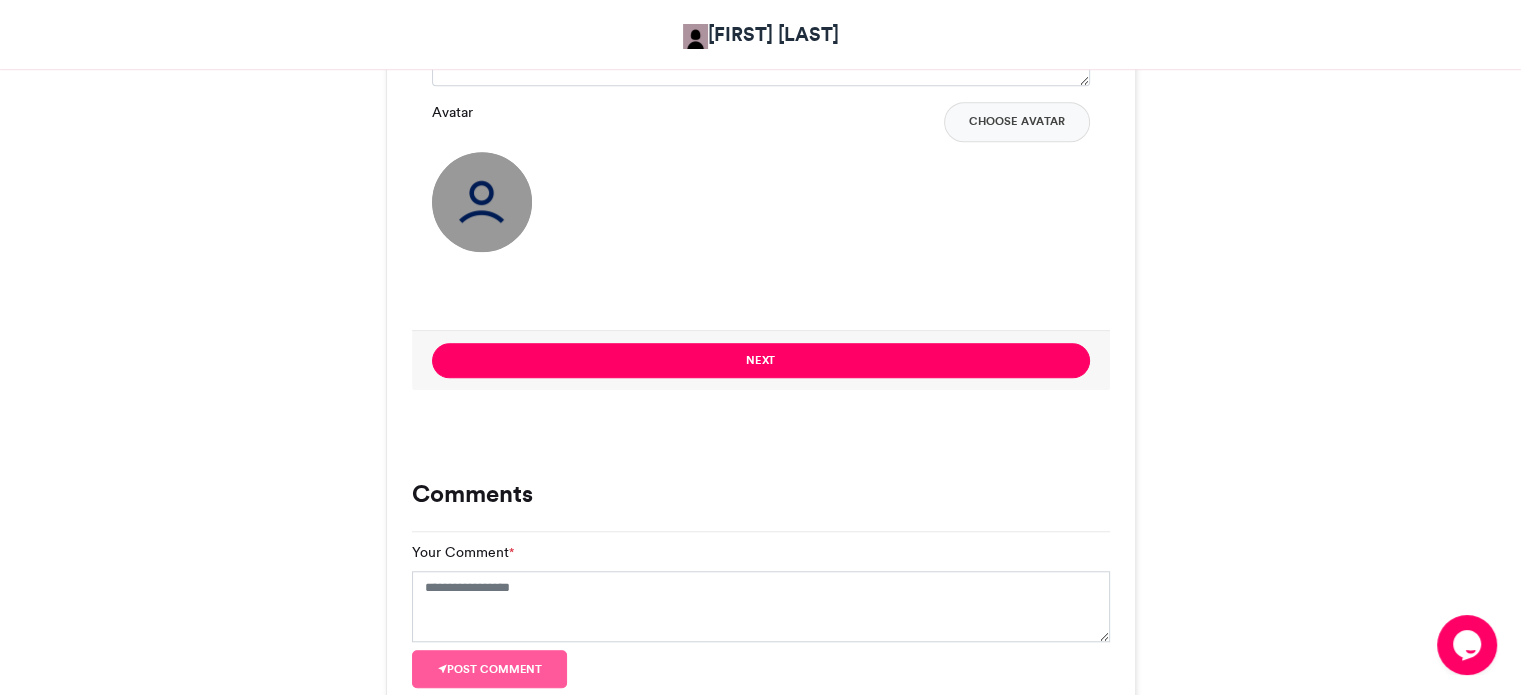 scroll, scrollTop: 1600, scrollLeft: 0, axis: vertical 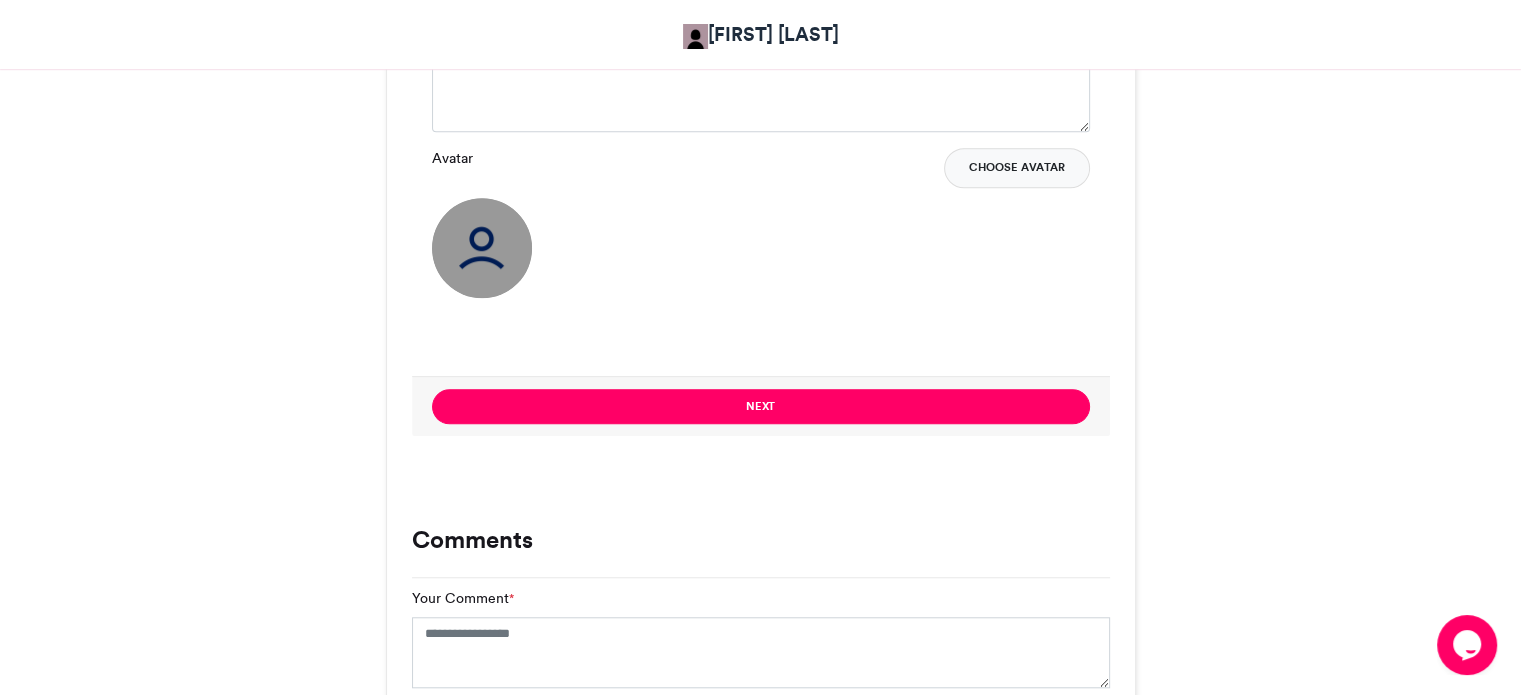 click on "Choose Avatar" at bounding box center (1017, 168) 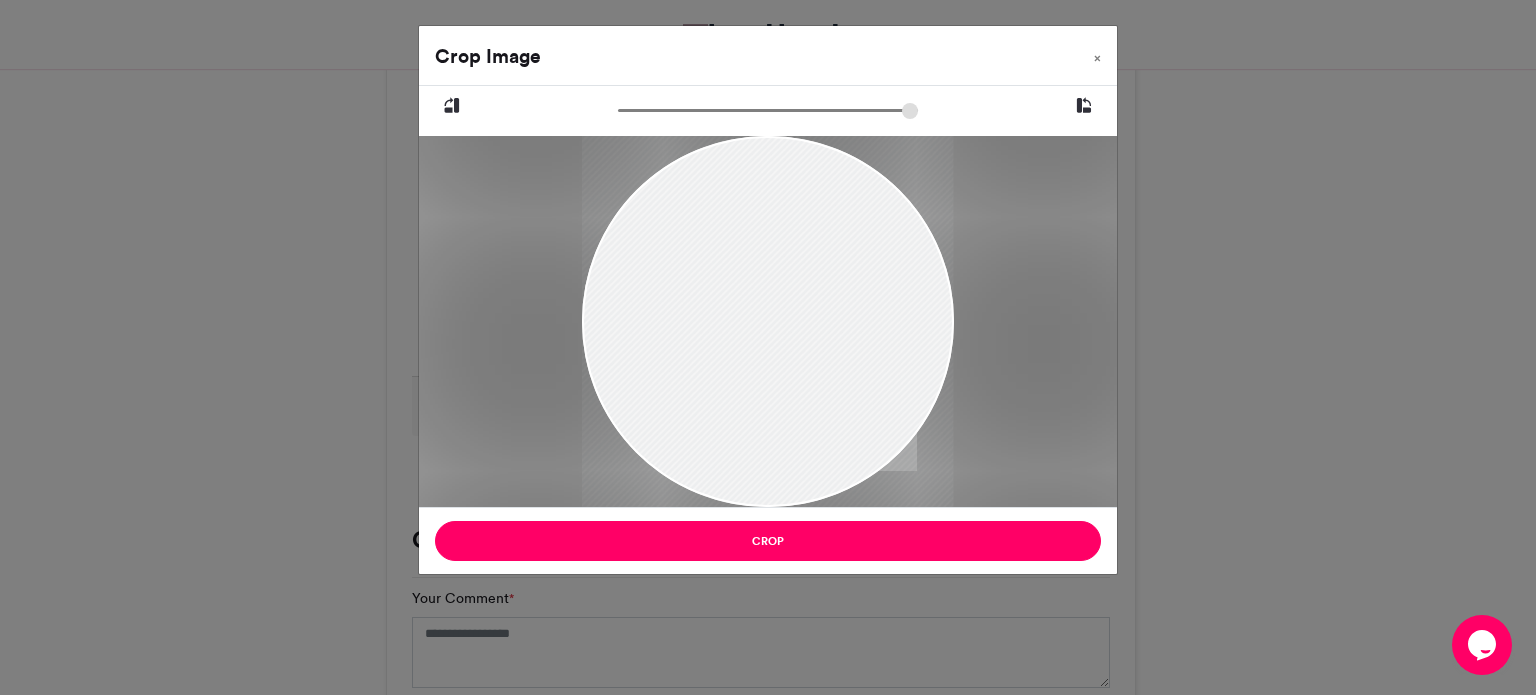 drag, startPoint x: 804, startPoint y: 387, endPoint x: 796, endPoint y: 443, distance: 56.568542 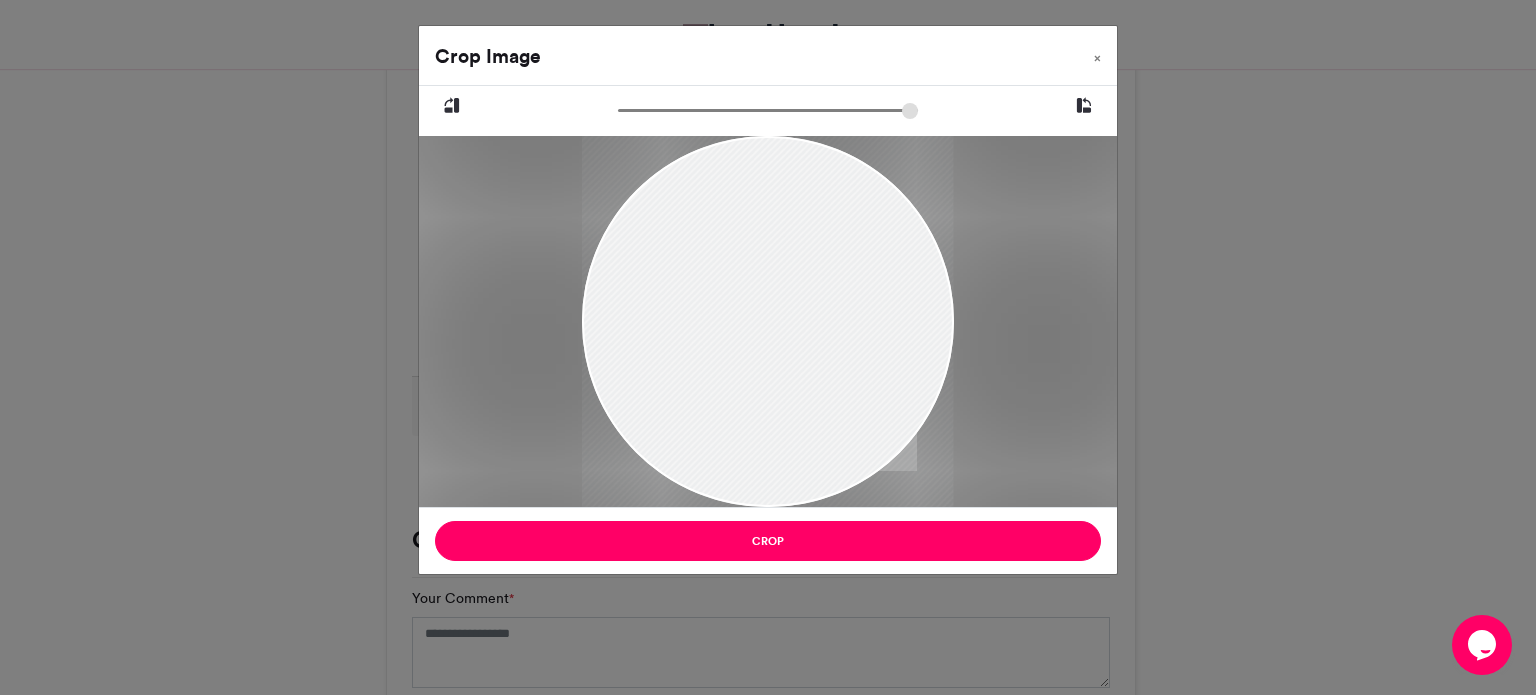 drag, startPoint x: 881, startPoint y: 362, endPoint x: 889, endPoint y: 337, distance: 26.24881 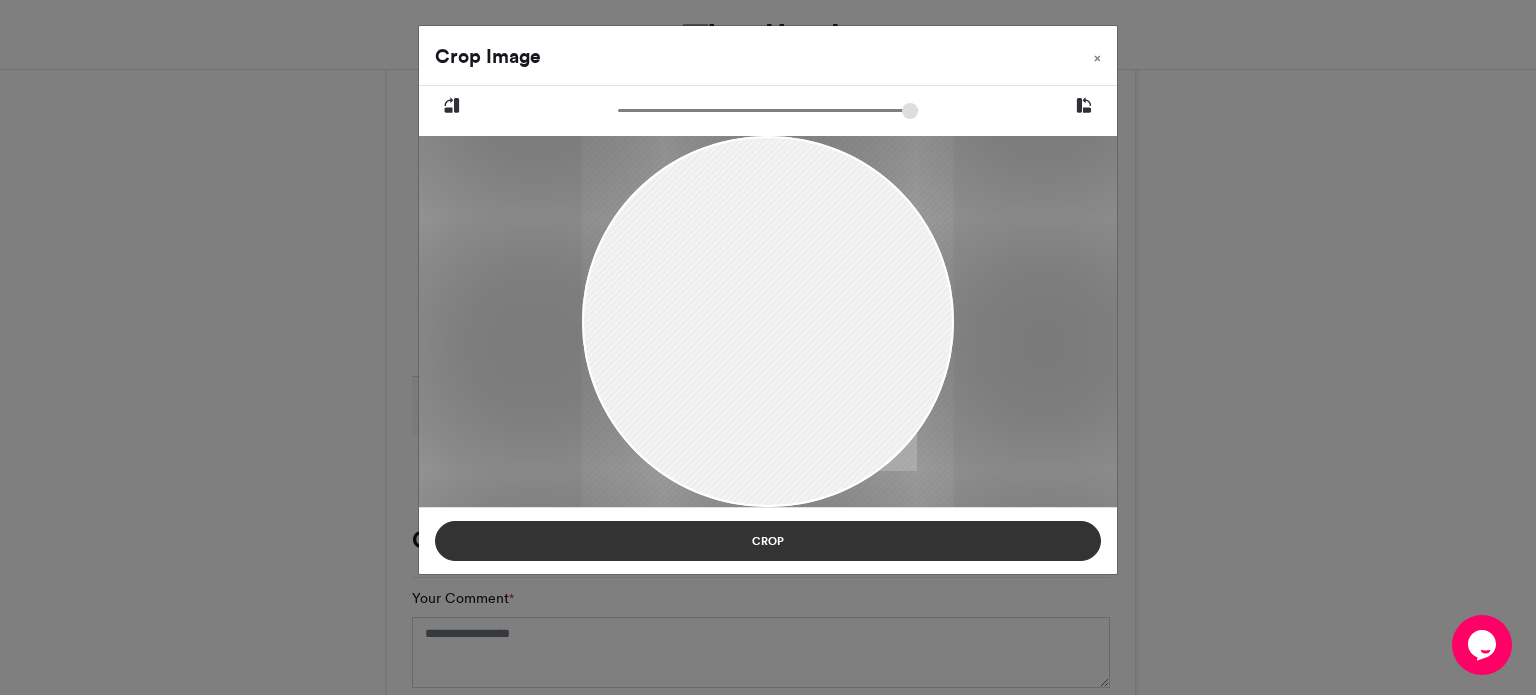drag, startPoint x: 811, startPoint y: 539, endPoint x: 800, endPoint y: 548, distance: 14.21267 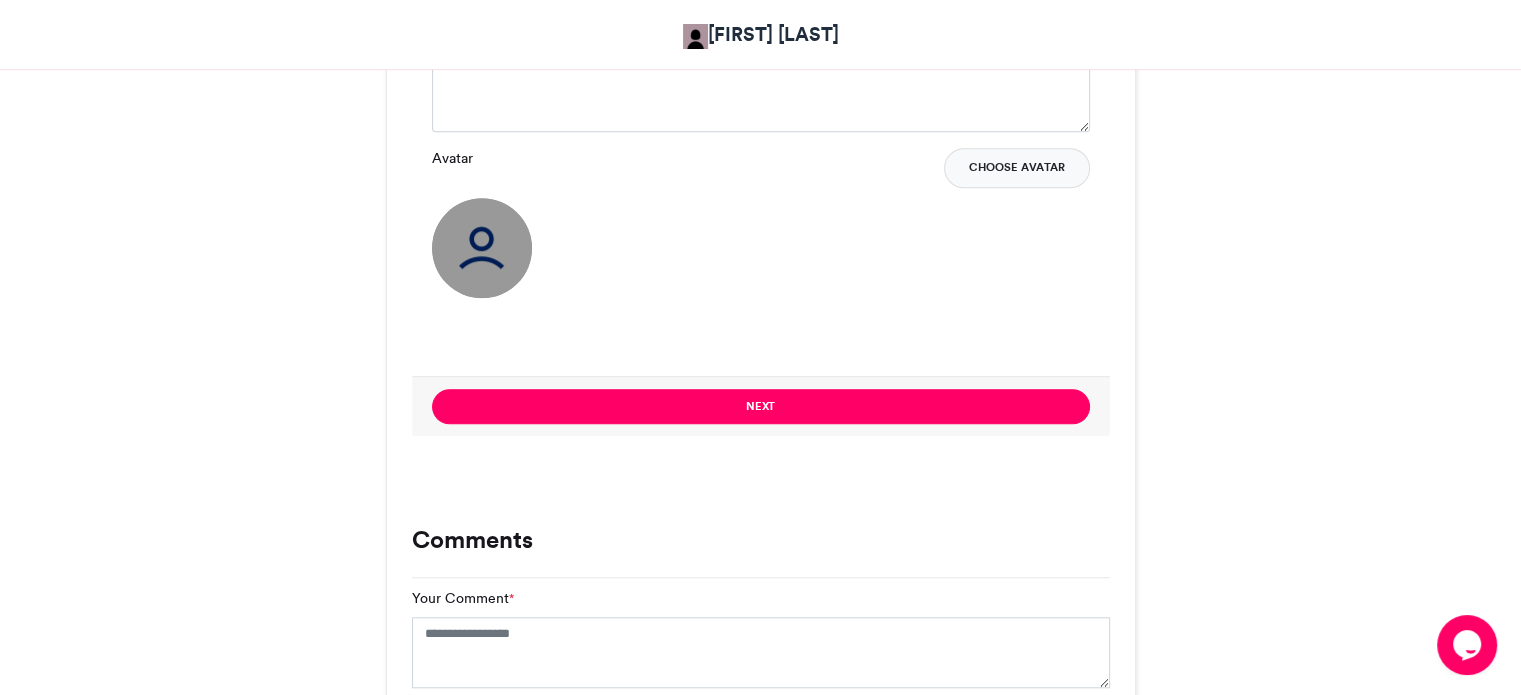 click on "Choose Avatar" at bounding box center (1017, 168) 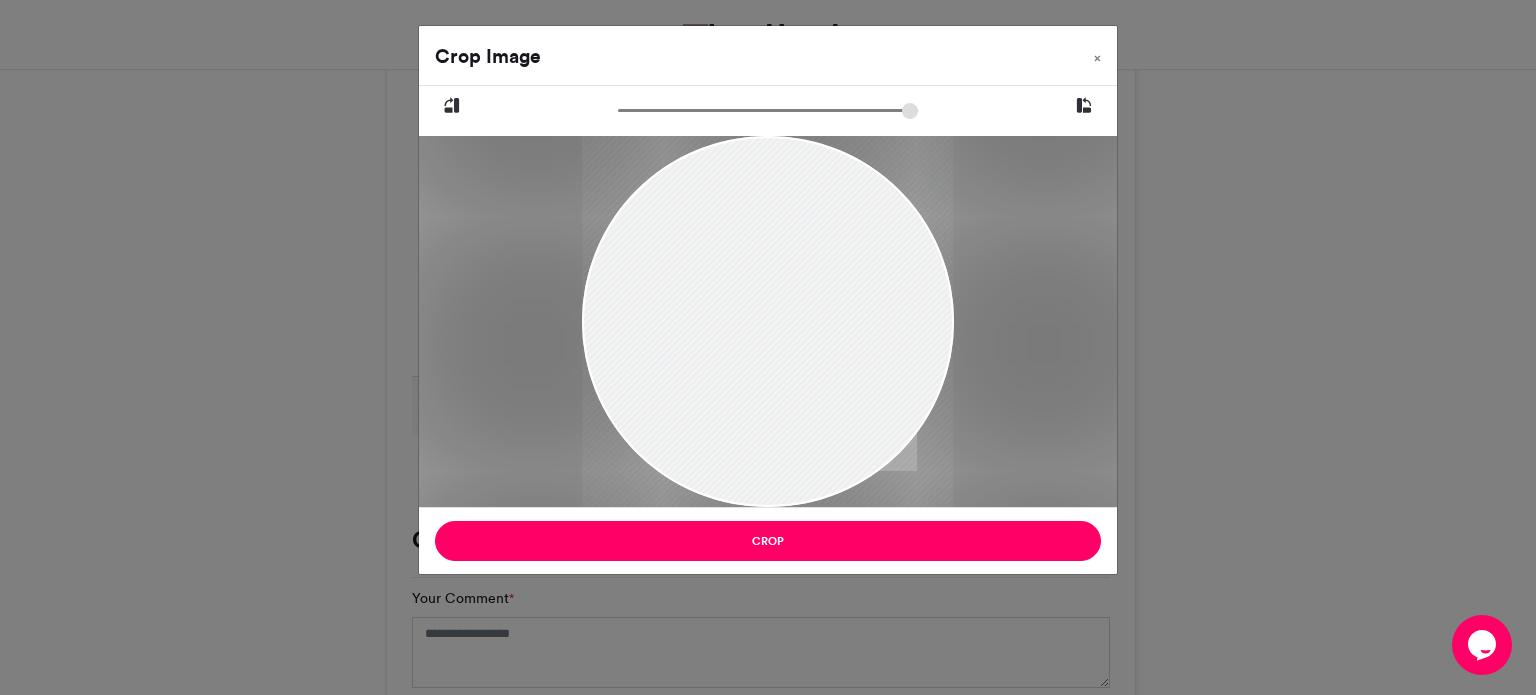 drag, startPoint x: 697, startPoint y: 294, endPoint x: 696, endPoint y: 326, distance: 32.01562 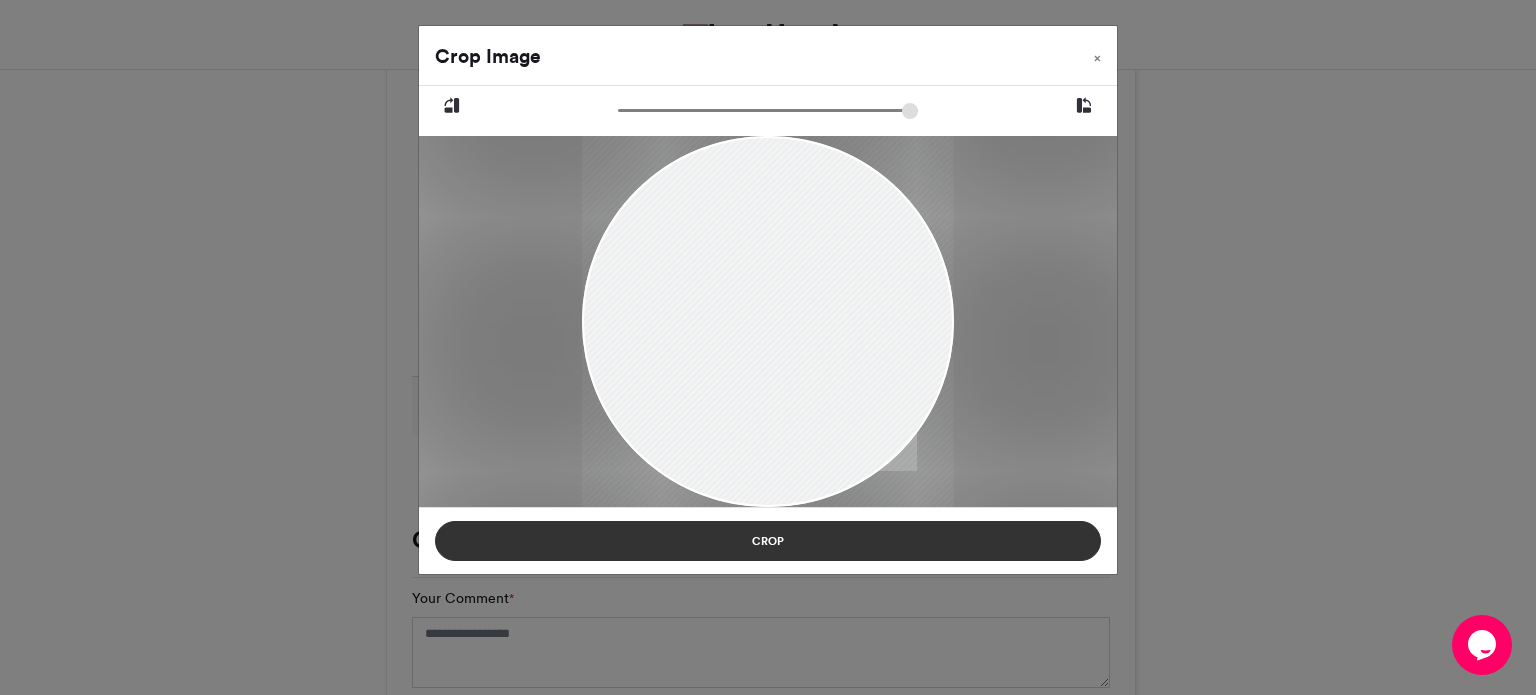 click on "Crop" at bounding box center (768, 541) 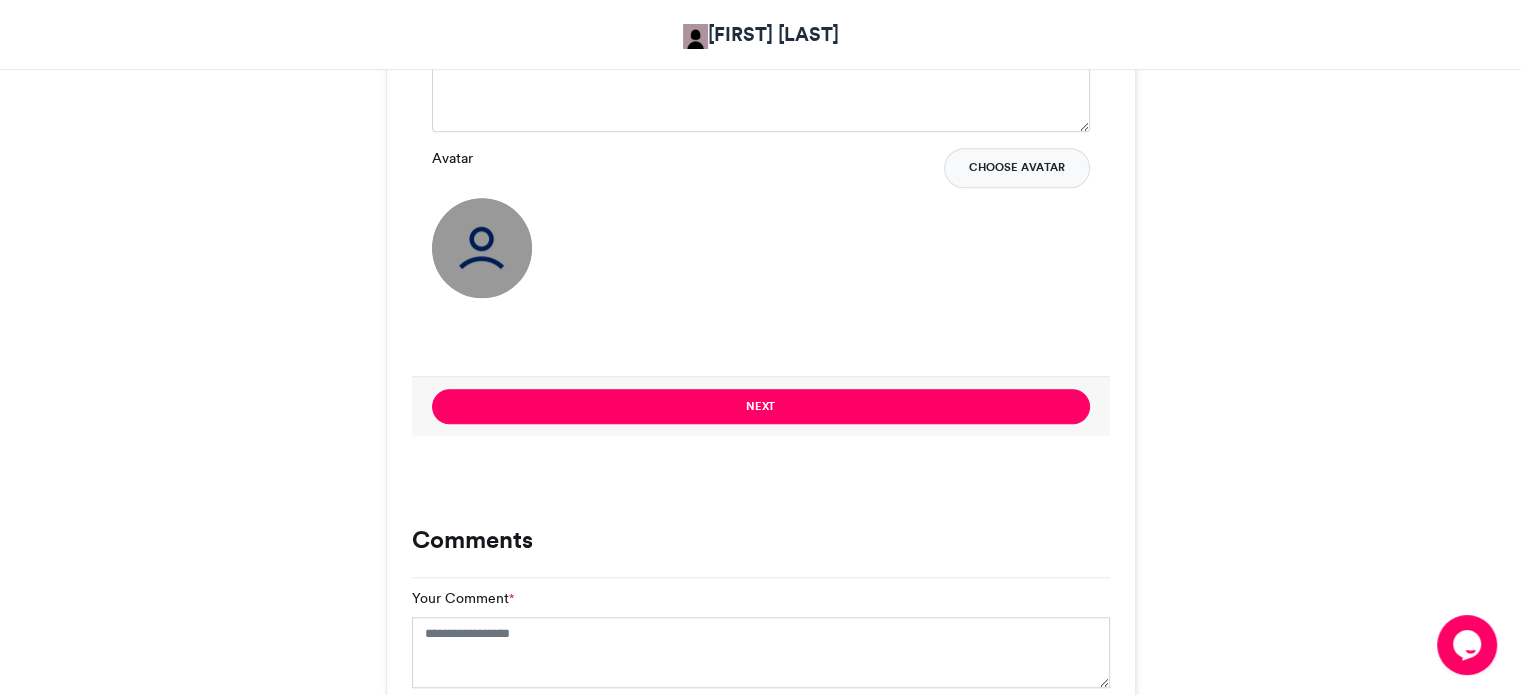 click on "Choose Avatar" at bounding box center (1017, 168) 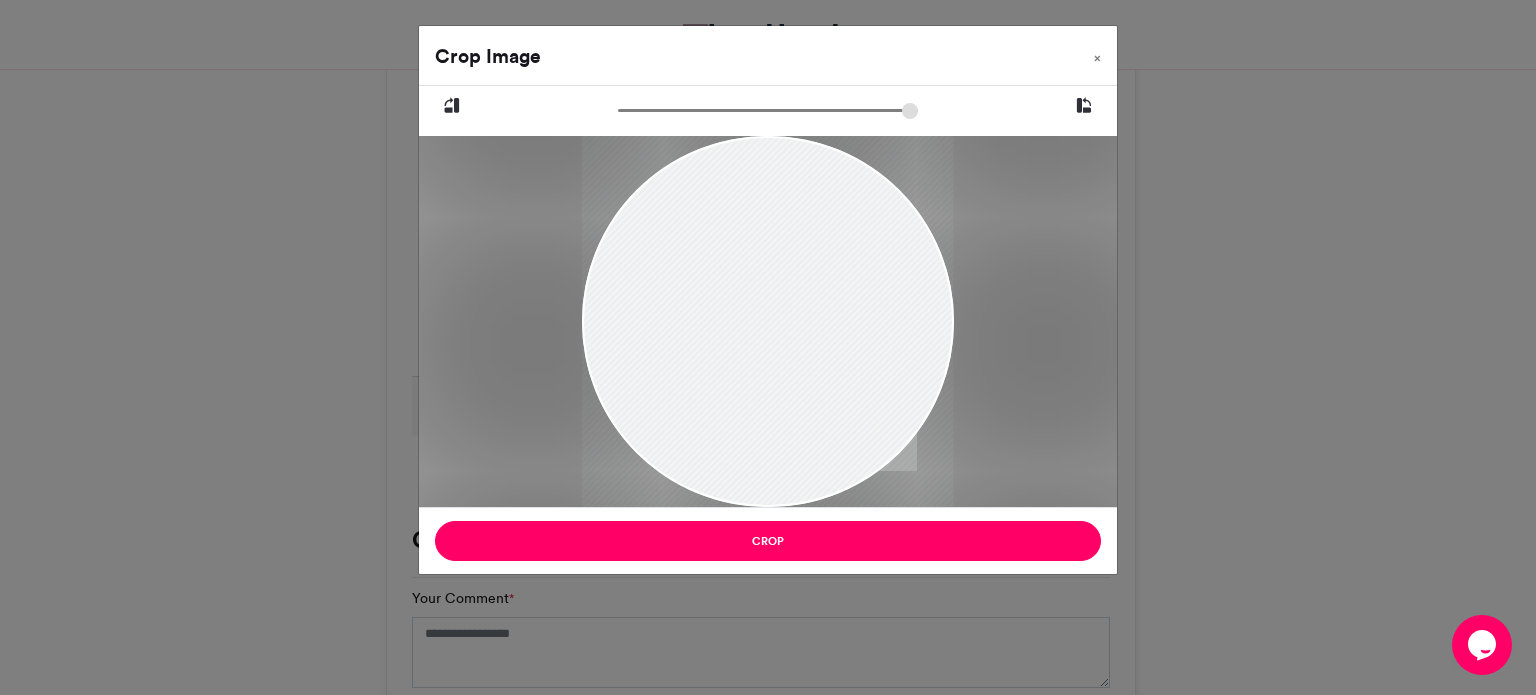 drag, startPoint x: 692, startPoint y: 313, endPoint x: 680, endPoint y: 346, distance: 35.1141 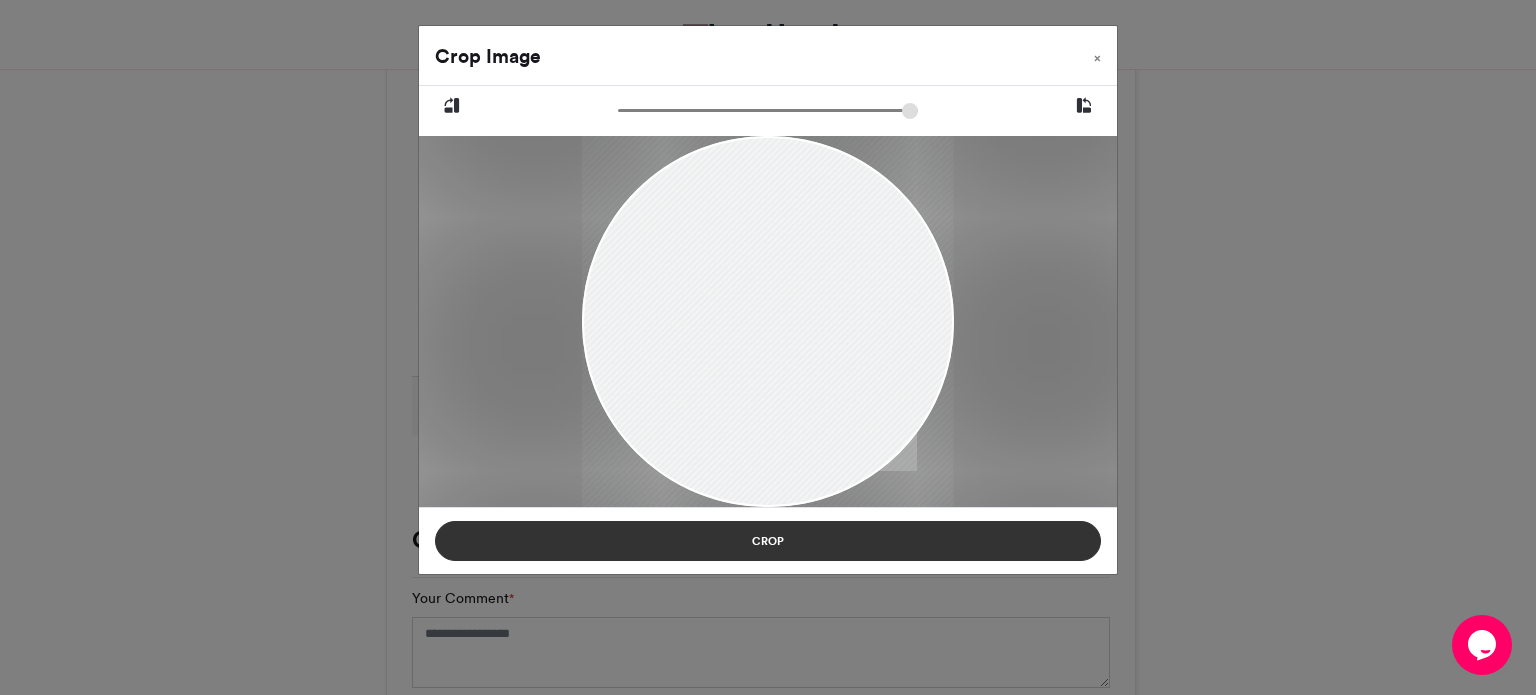 click on "Crop" at bounding box center [768, 541] 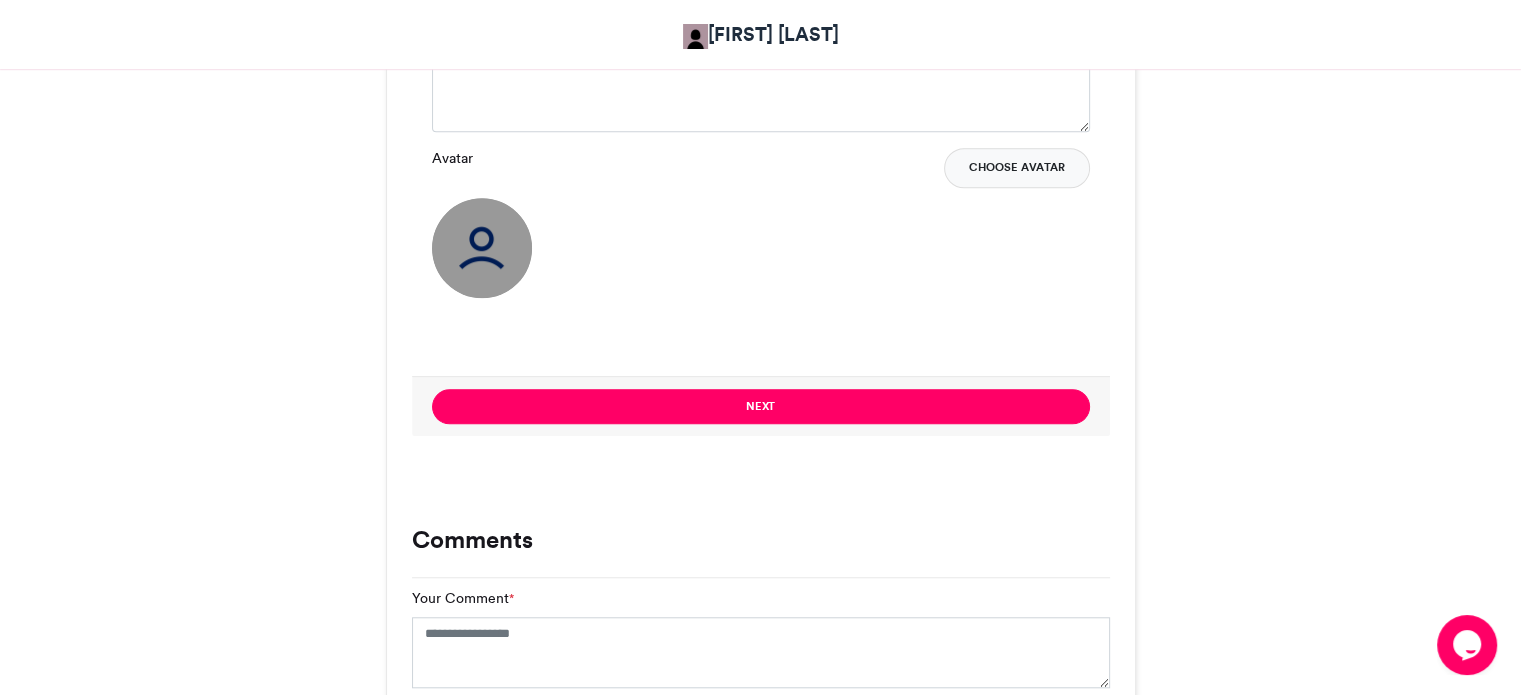 click on "Choose Avatar" at bounding box center [1017, 168] 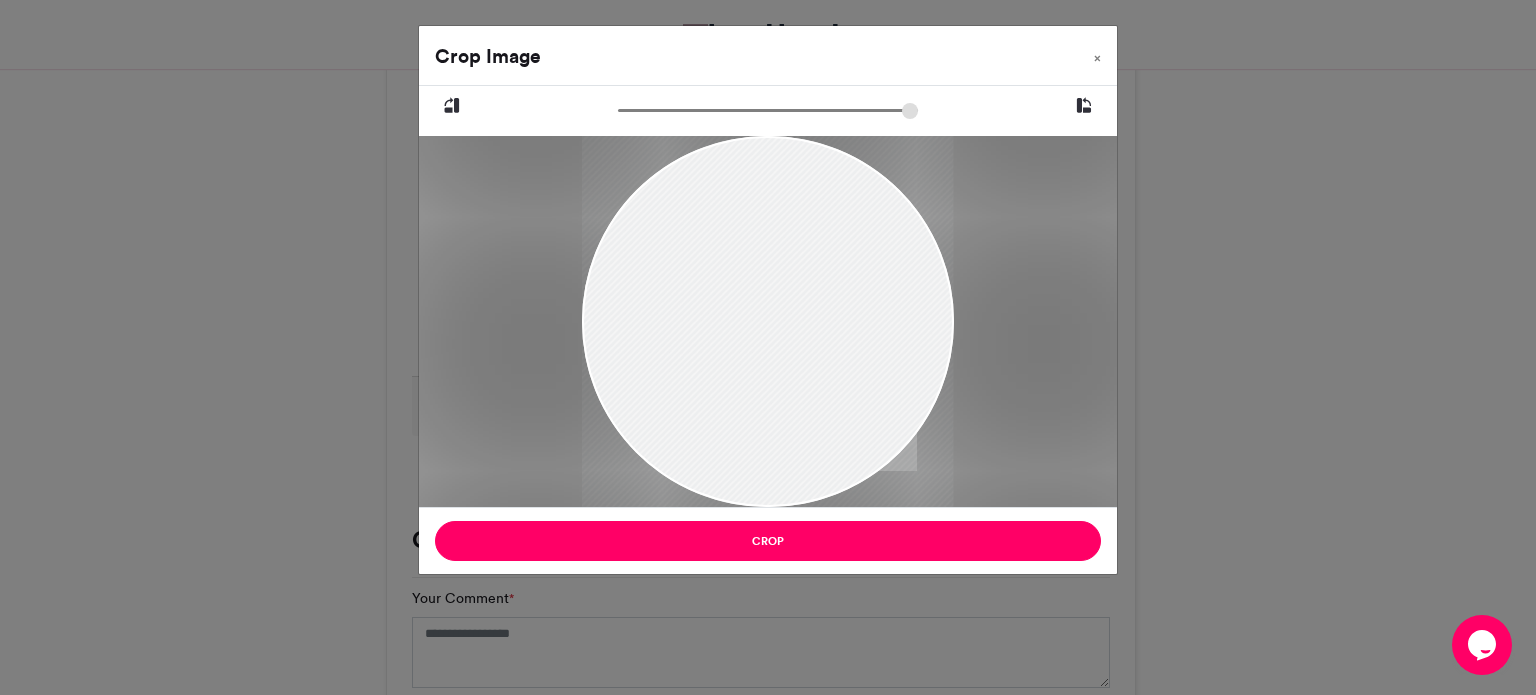 drag, startPoint x: 768, startPoint y: 373, endPoint x: 757, endPoint y: 395, distance: 24.596748 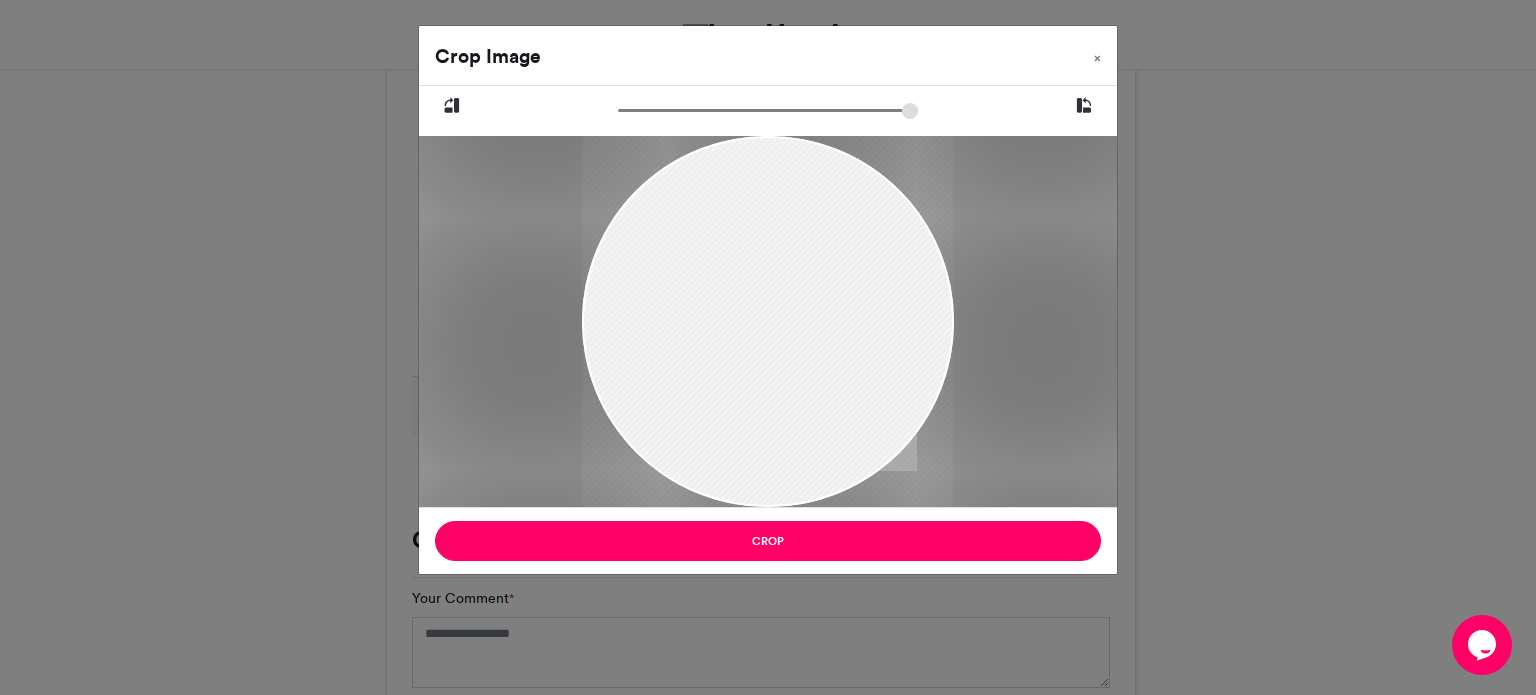 click at bounding box center (767, 357) 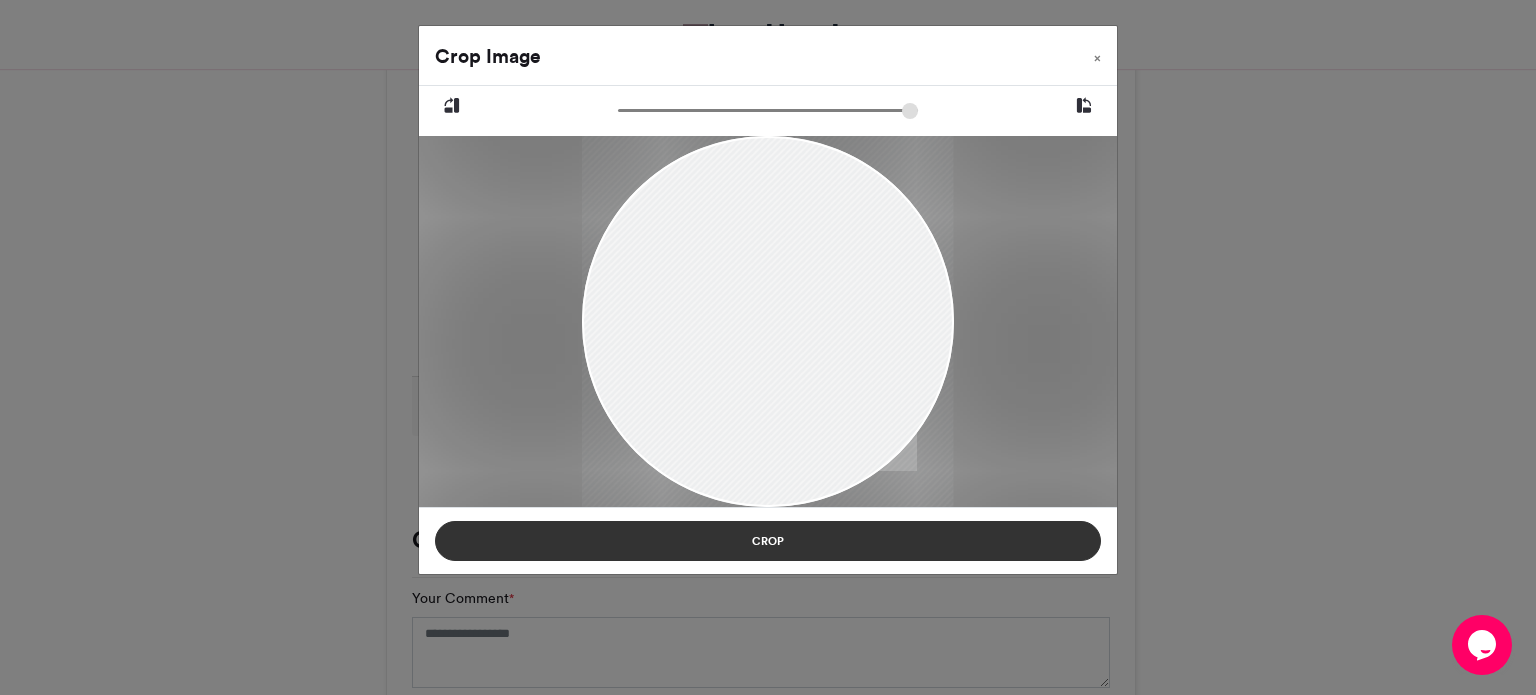 click on "Crop" at bounding box center [768, 541] 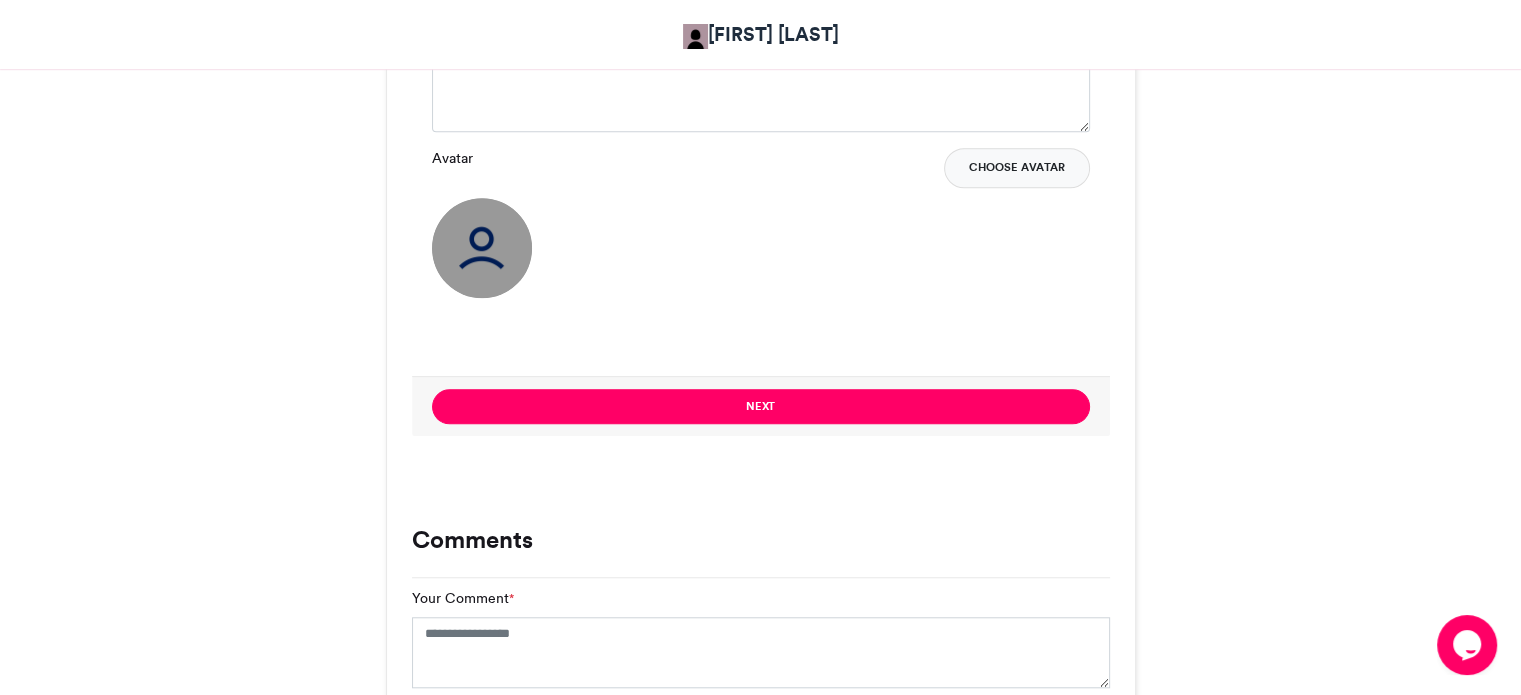 click on "Choose Avatar" at bounding box center (1017, 168) 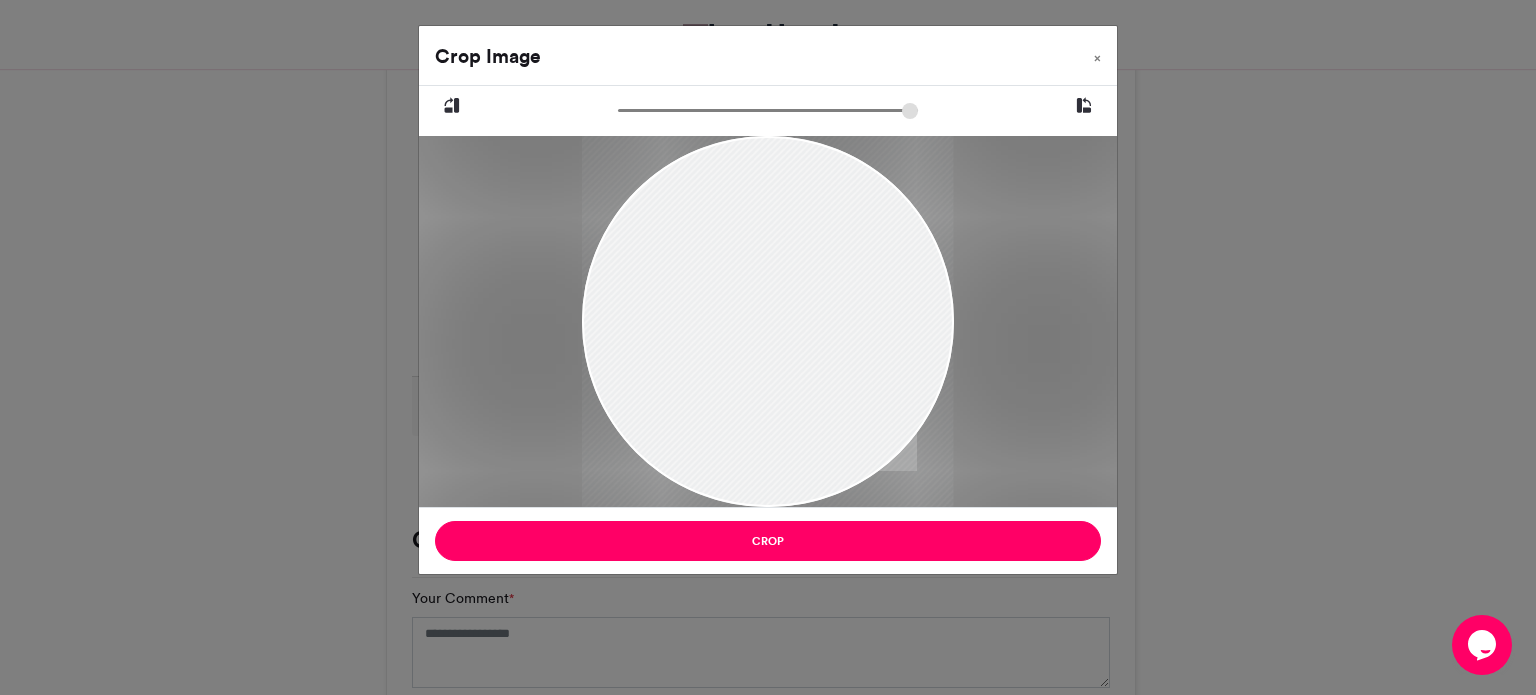 drag, startPoint x: 676, startPoint y: 311, endPoint x: 684, endPoint y: 346, distance: 35.902645 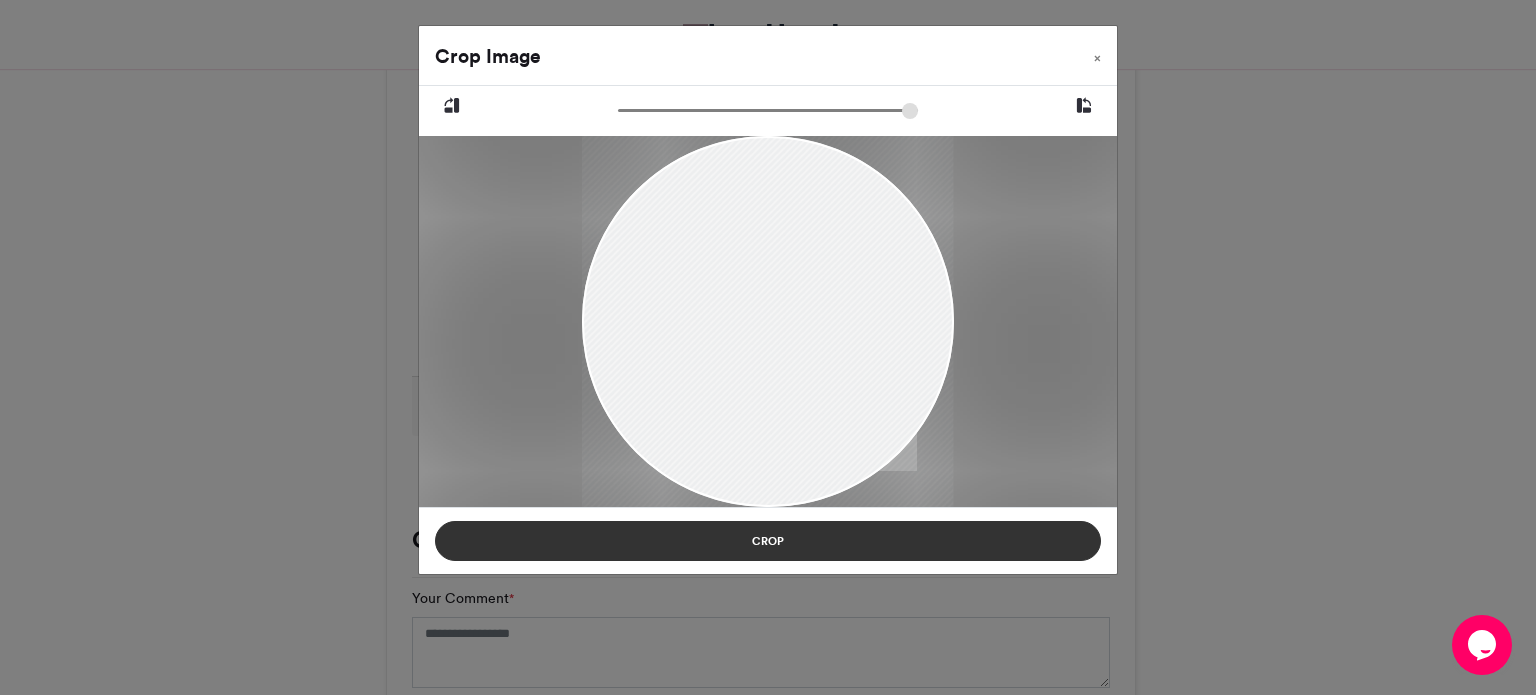 drag, startPoint x: 817, startPoint y: 536, endPoint x: 926, endPoint y: 67, distance: 481.49973 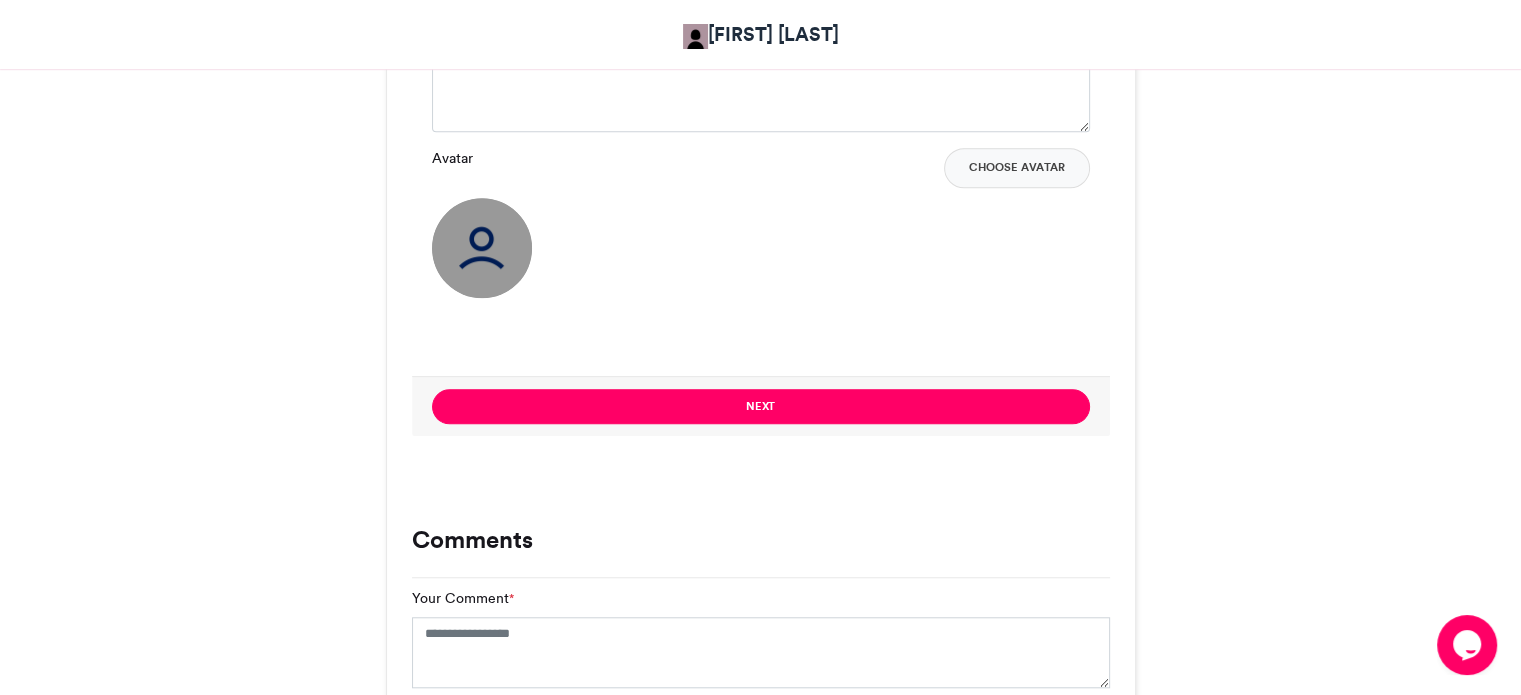 click on "Addosser DP takeover
[FIRST] [LAST]
[TIME]
[NUMBER] Views [NUMBER]  Entries [NUMBER]  Comments   Facebook" at bounding box center (761, -224) 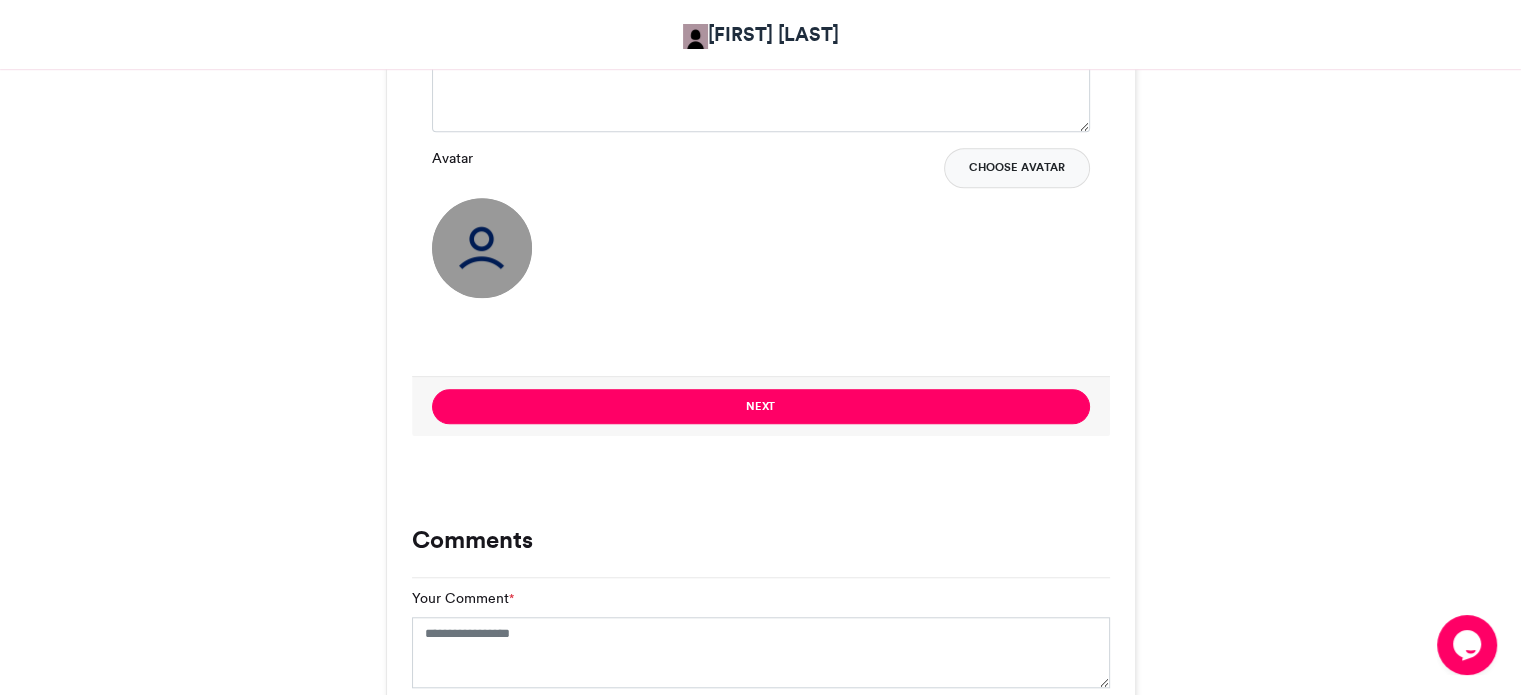 click on "Choose Avatar" at bounding box center (1017, 168) 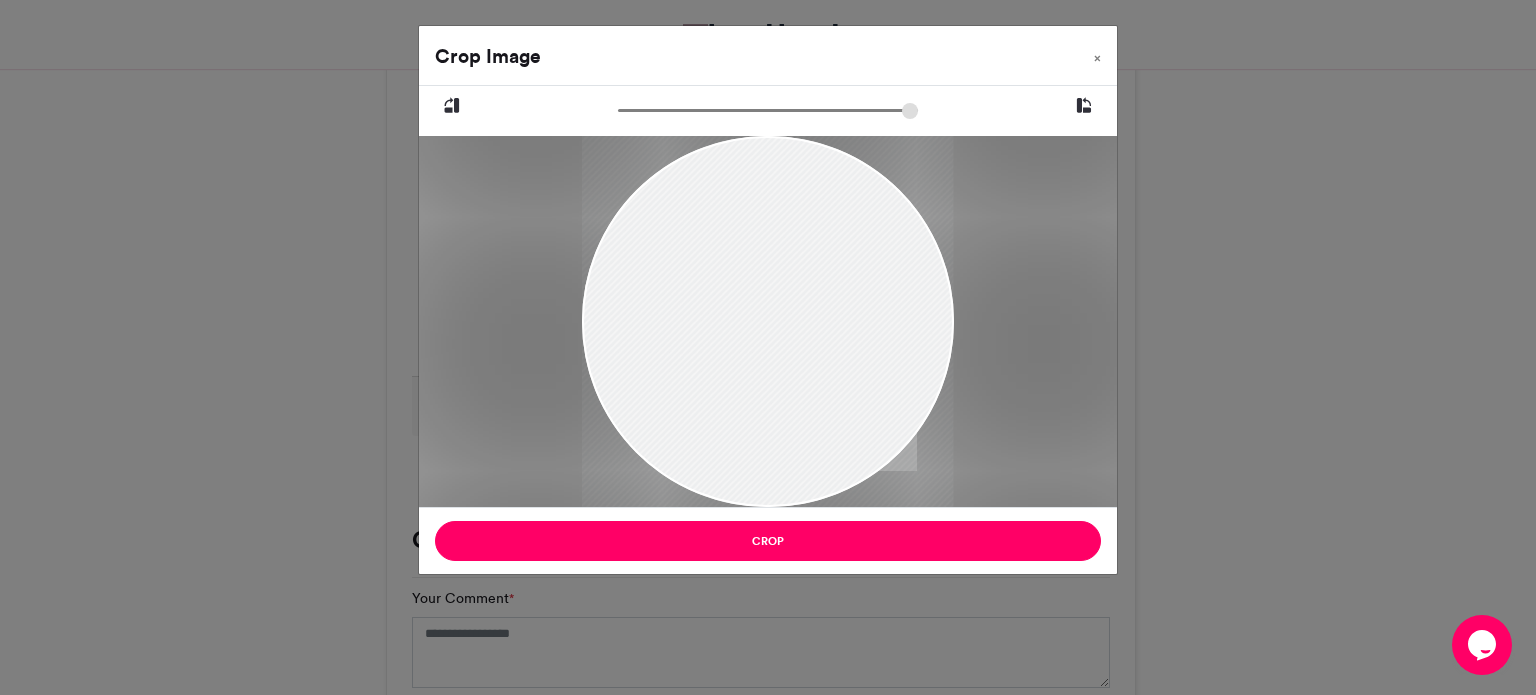 drag, startPoint x: 757, startPoint y: 308, endPoint x: 741, endPoint y: 345, distance: 40.311287 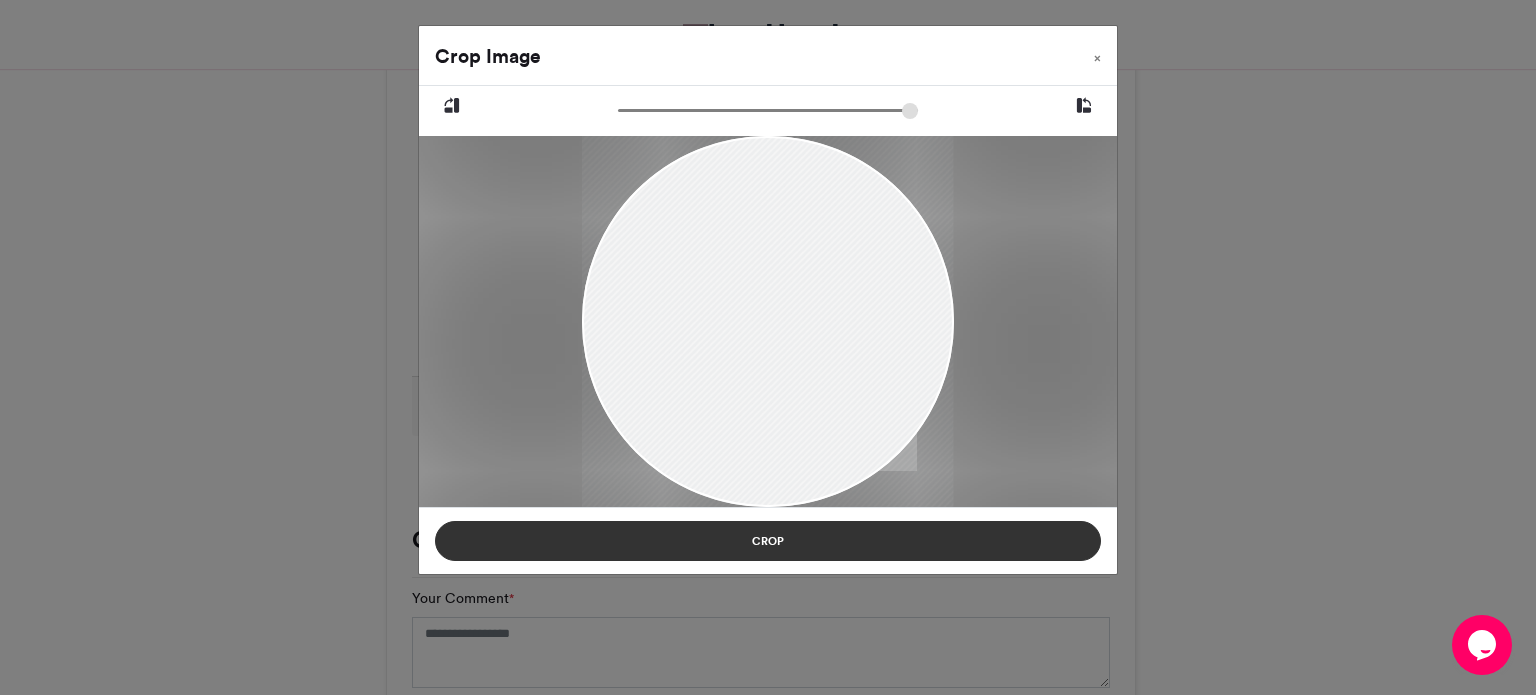 click on "Crop" at bounding box center (768, 541) 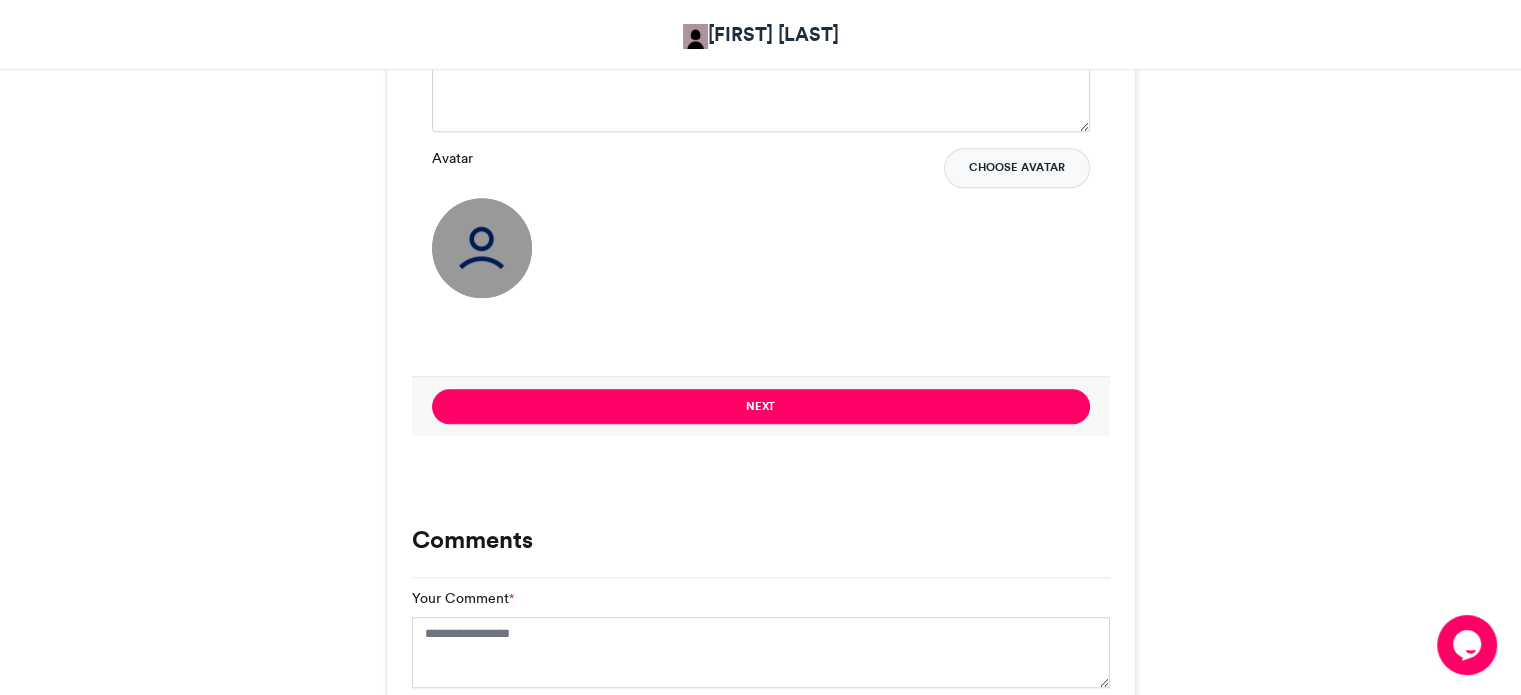 click on "Choose Avatar" at bounding box center (1017, 168) 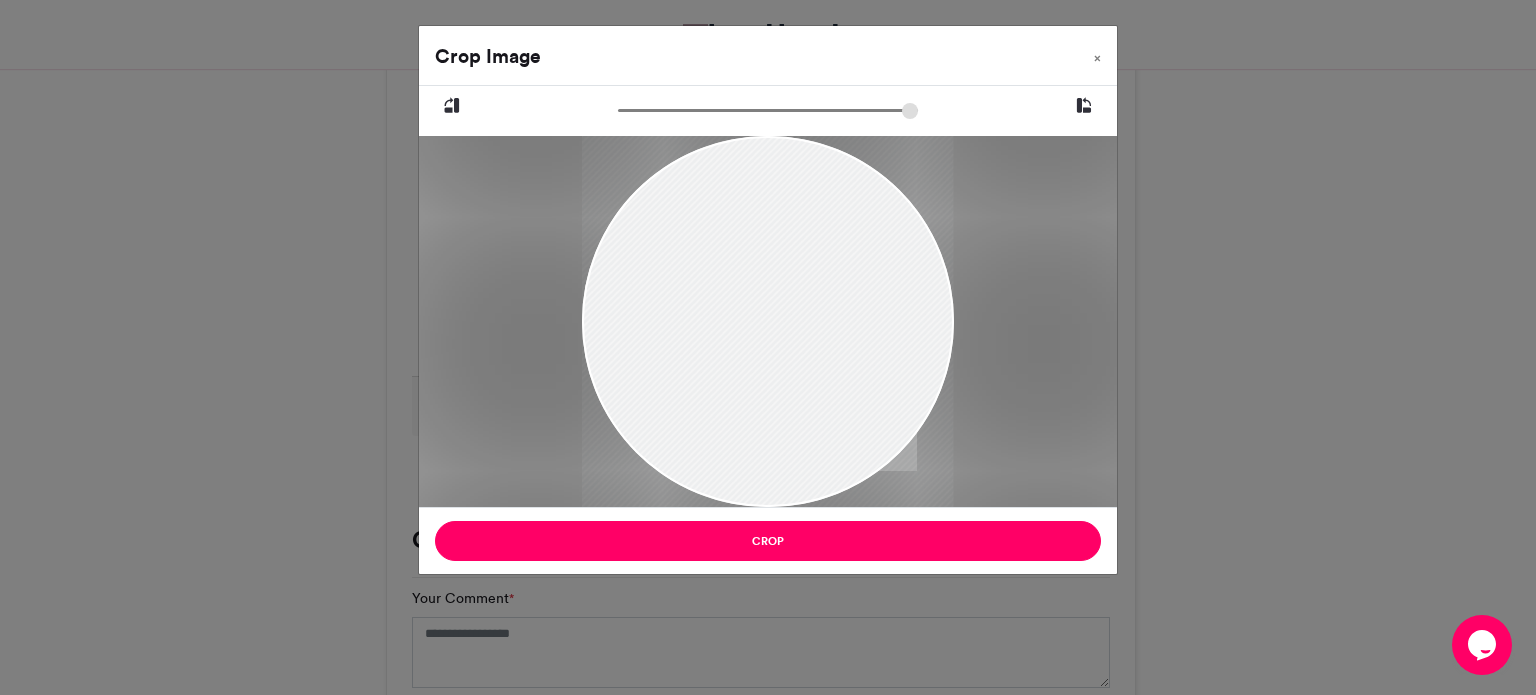 drag, startPoint x: 704, startPoint y: 234, endPoint x: 707, endPoint y: 250, distance: 16.27882 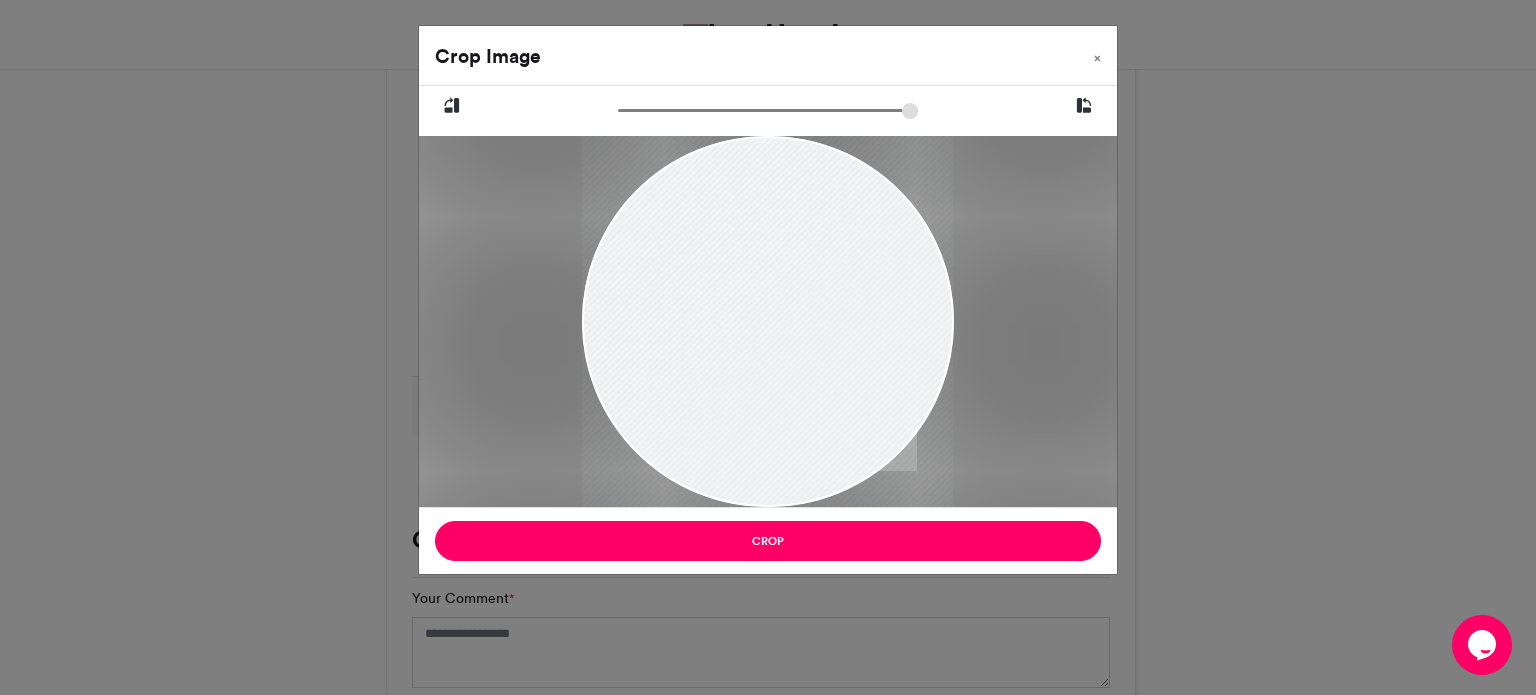 drag, startPoint x: 780, startPoint y: 356, endPoint x: 790, endPoint y: 351, distance: 11.18034 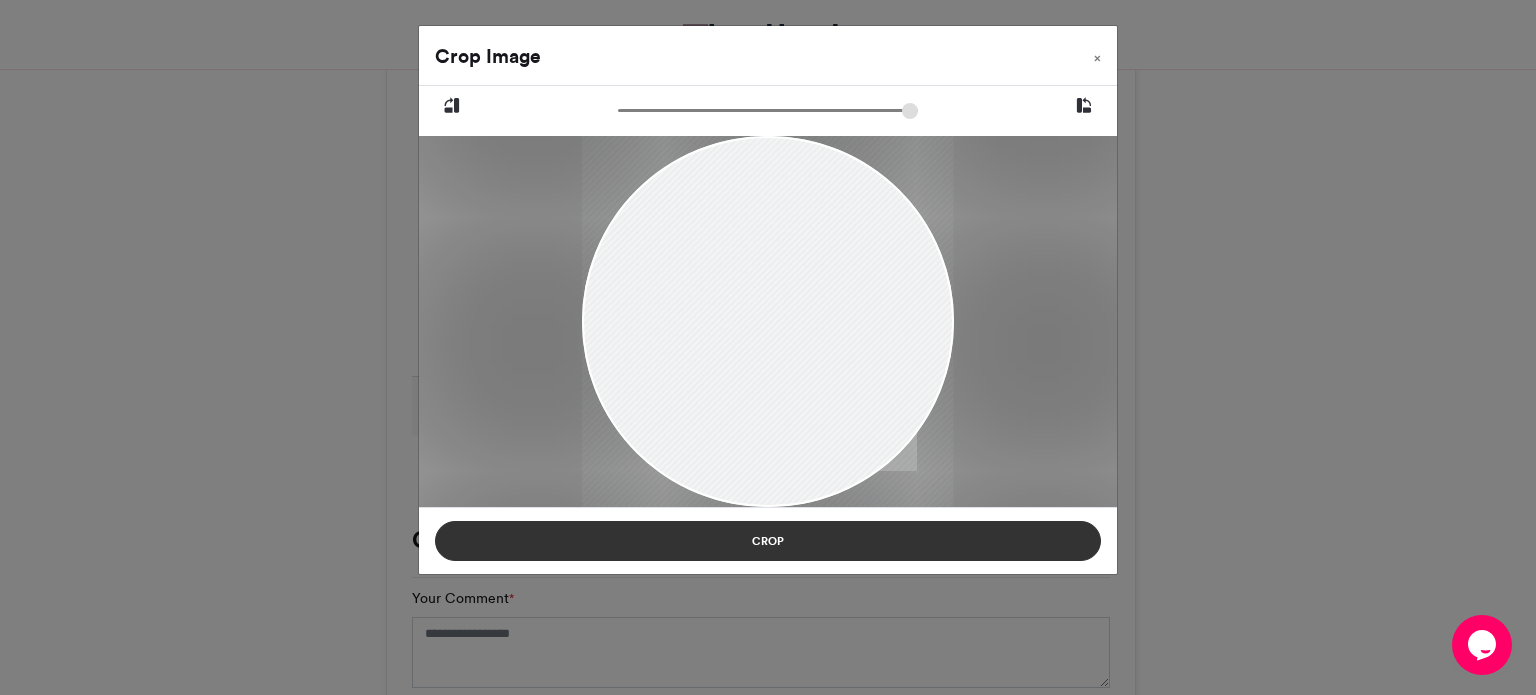 click on "Crop" at bounding box center [768, 541] 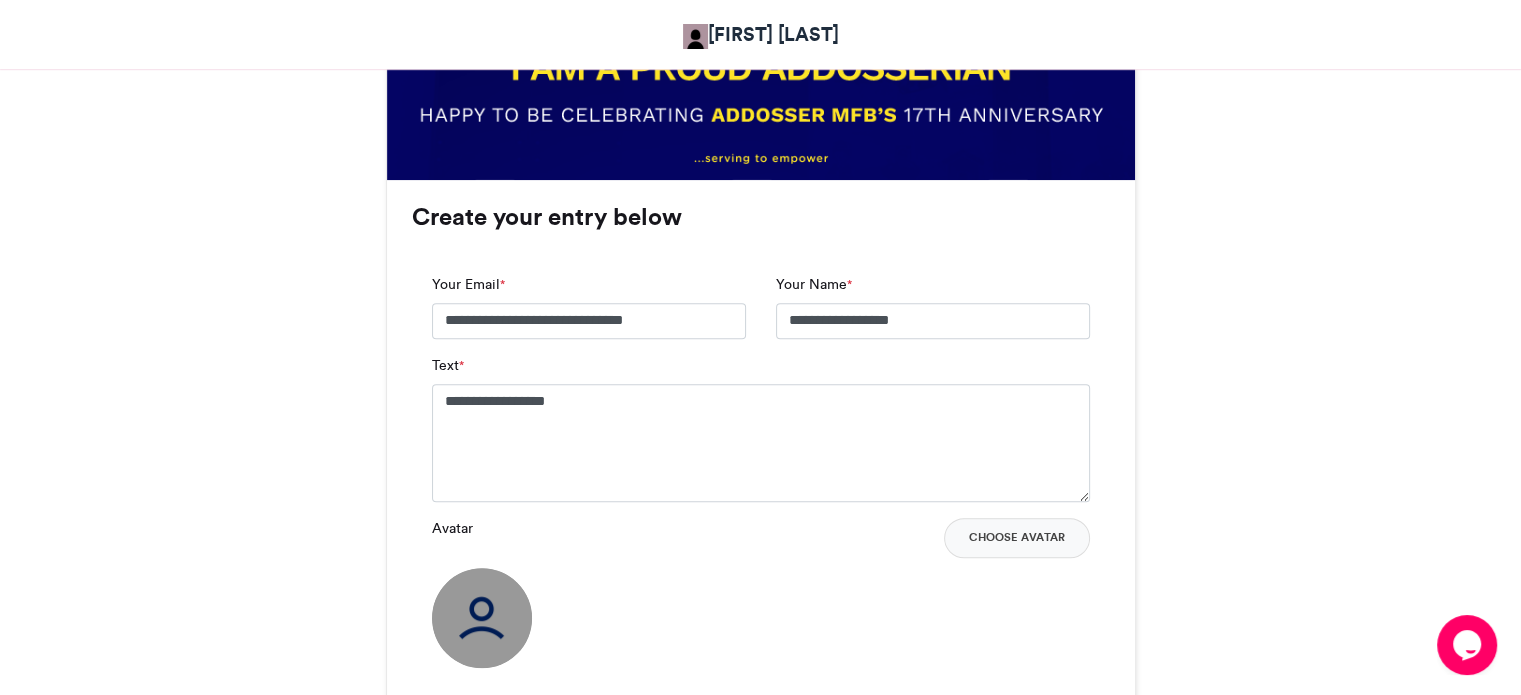 scroll, scrollTop: 1352, scrollLeft: 0, axis: vertical 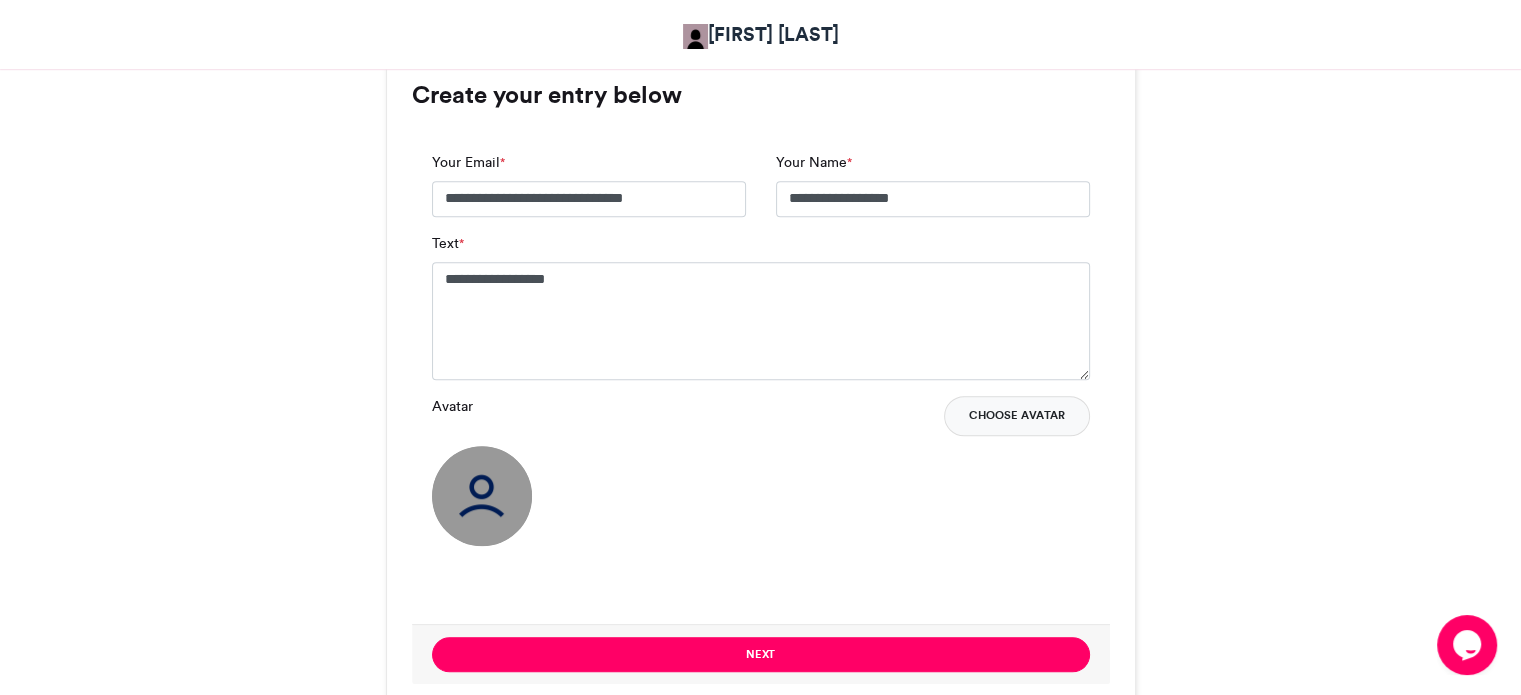 click on "Choose Avatar" at bounding box center (1017, 416) 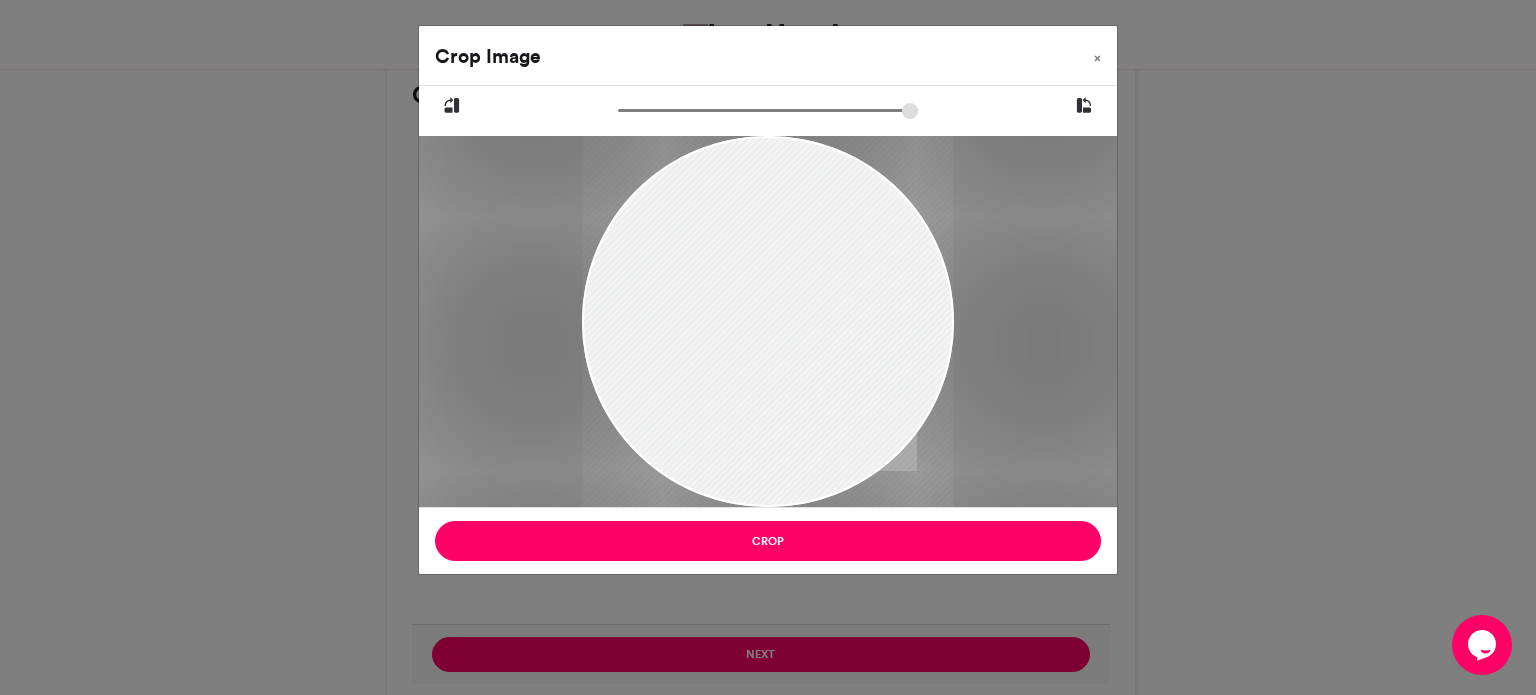 drag, startPoint x: 780, startPoint y: 330, endPoint x: 765, endPoint y: 365, distance: 38.078865 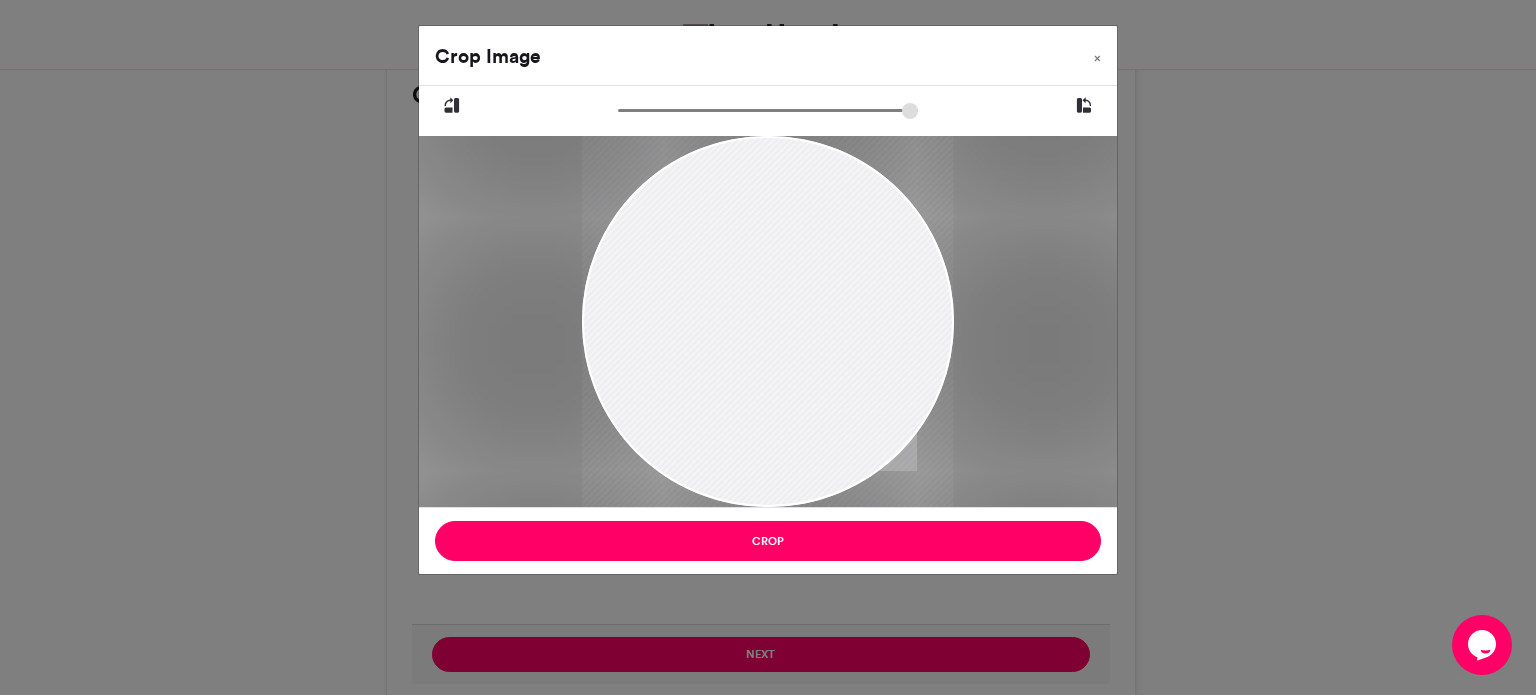 click at bounding box center (767, 356) 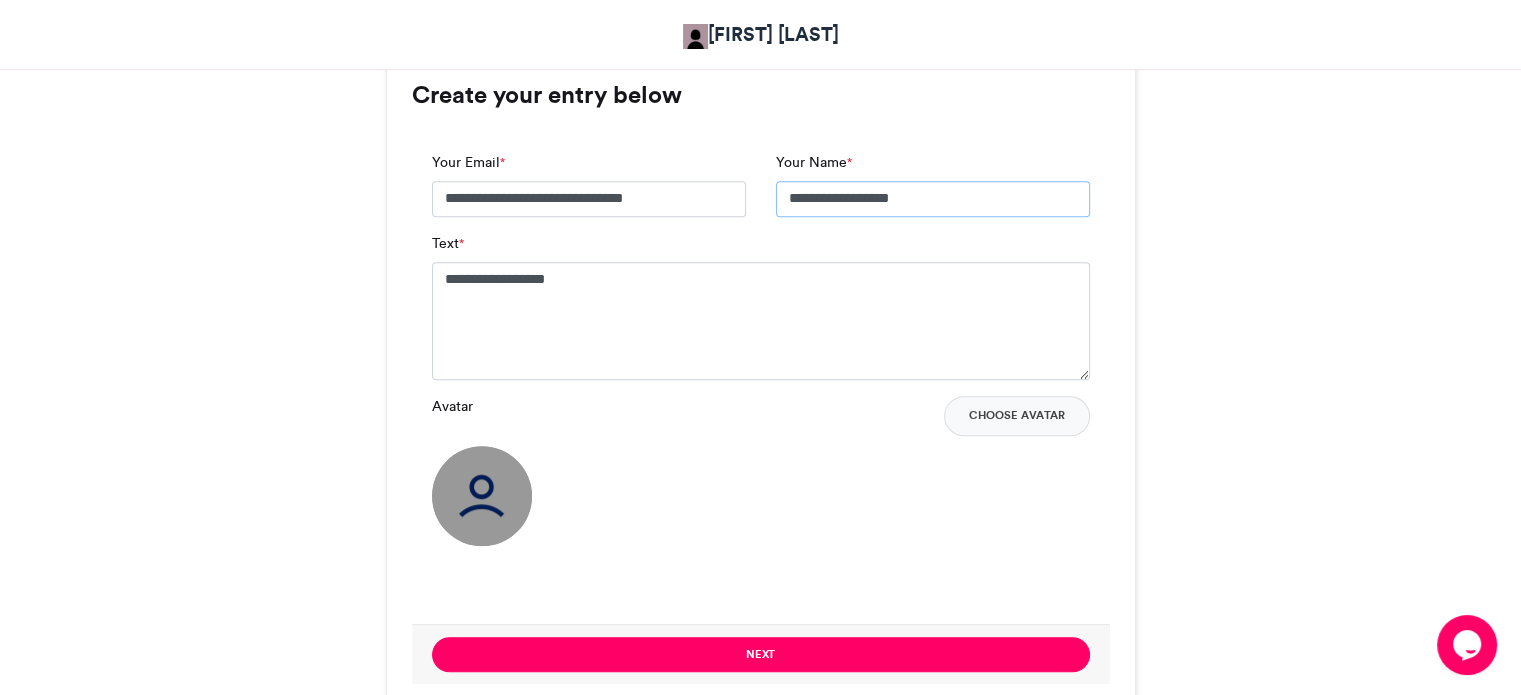 click on "**********" at bounding box center [933, 199] 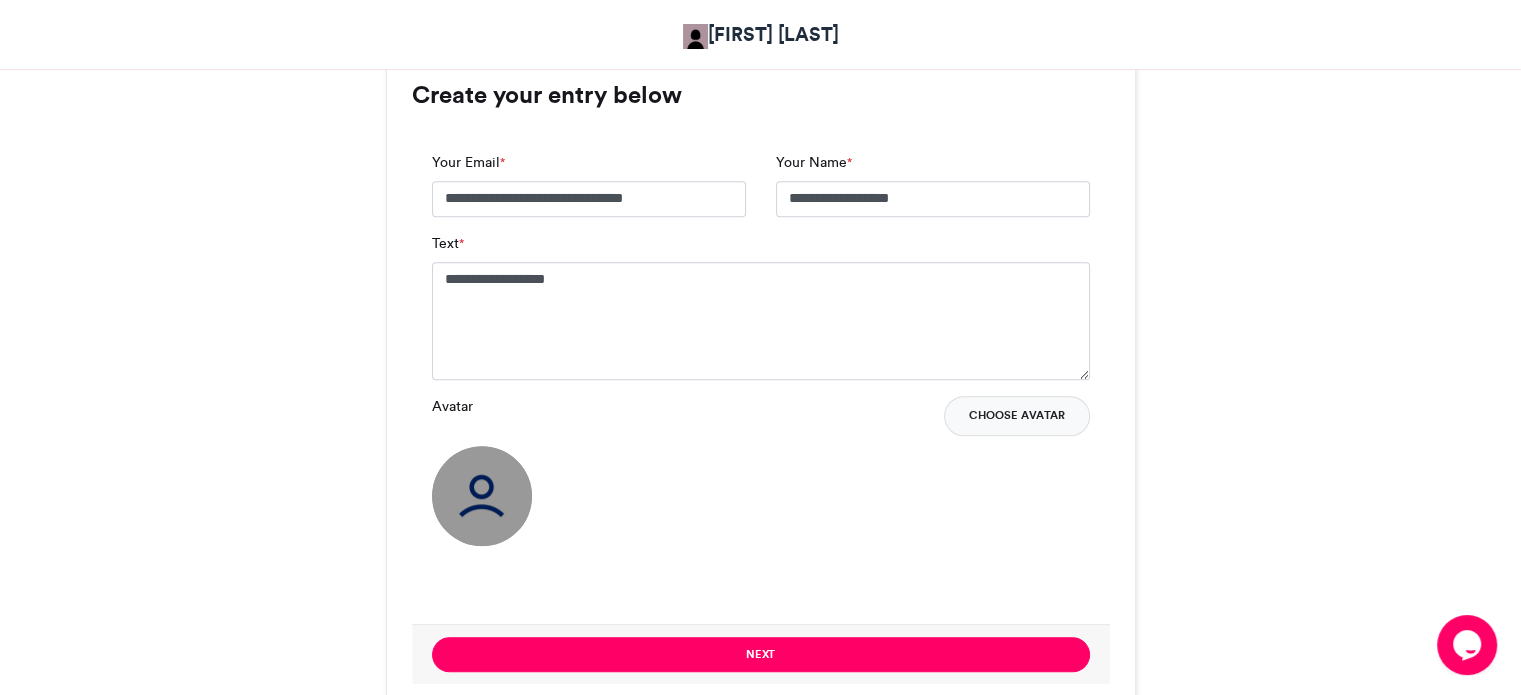 click on "Choose Avatar" at bounding box center [1017, 416] 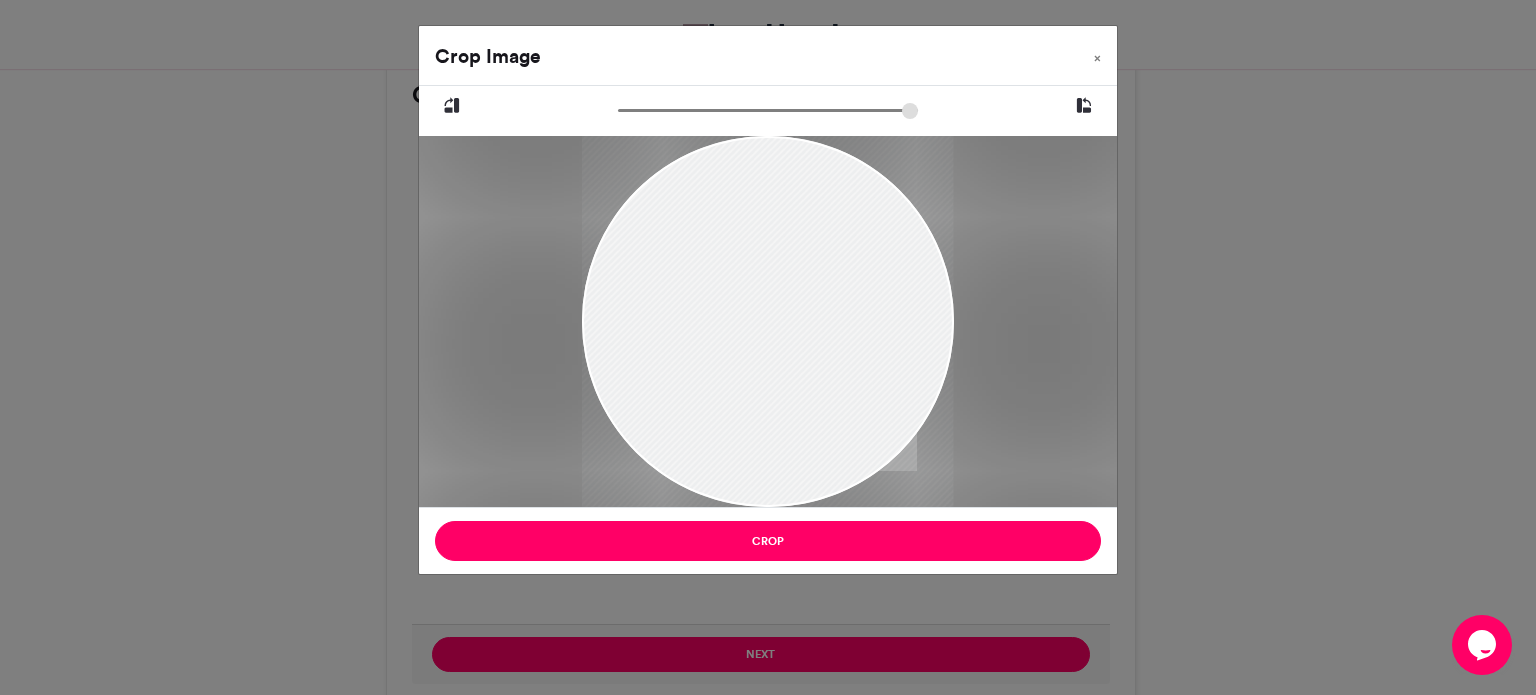 drag, startPoint x: 754, startPoint y: 303, endPoint x: 749, endPoint y: 335, distance: 32.38827 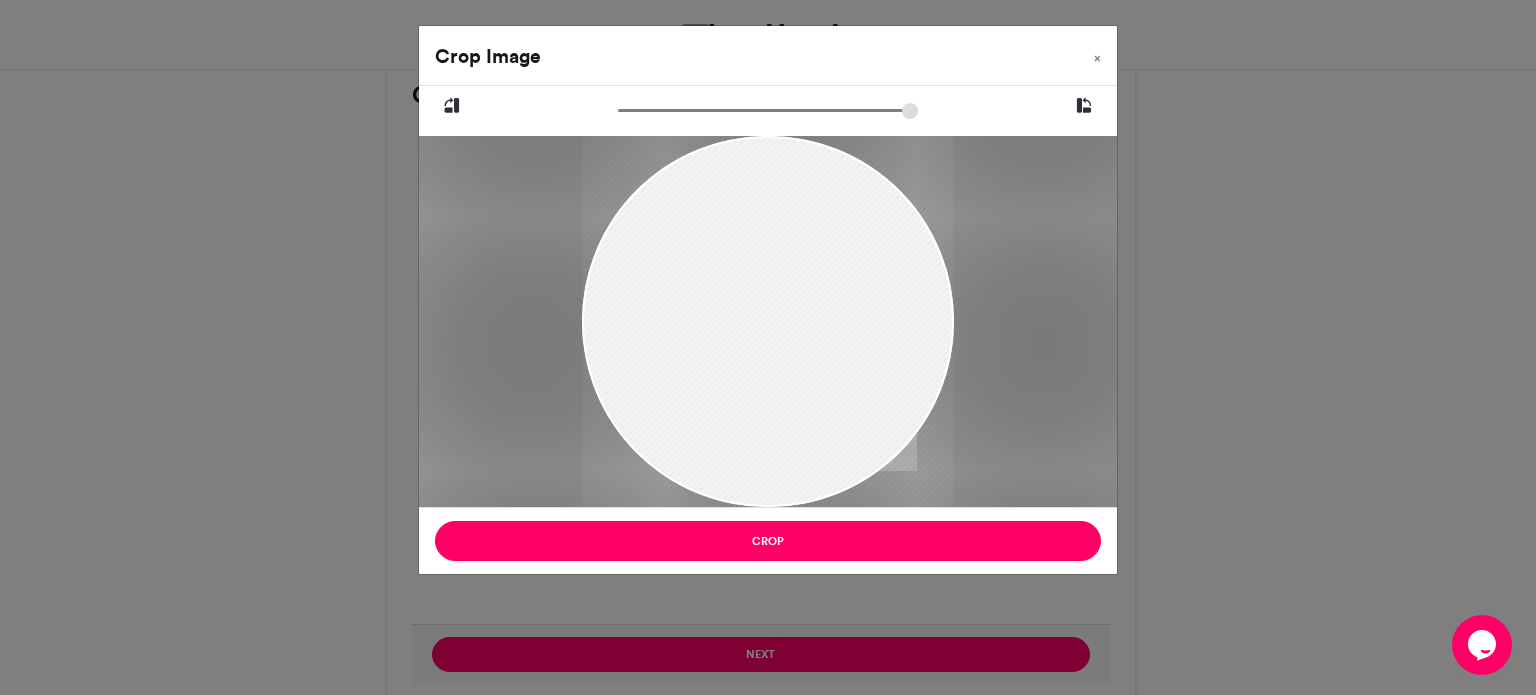 click at bounding box center [767, 356] 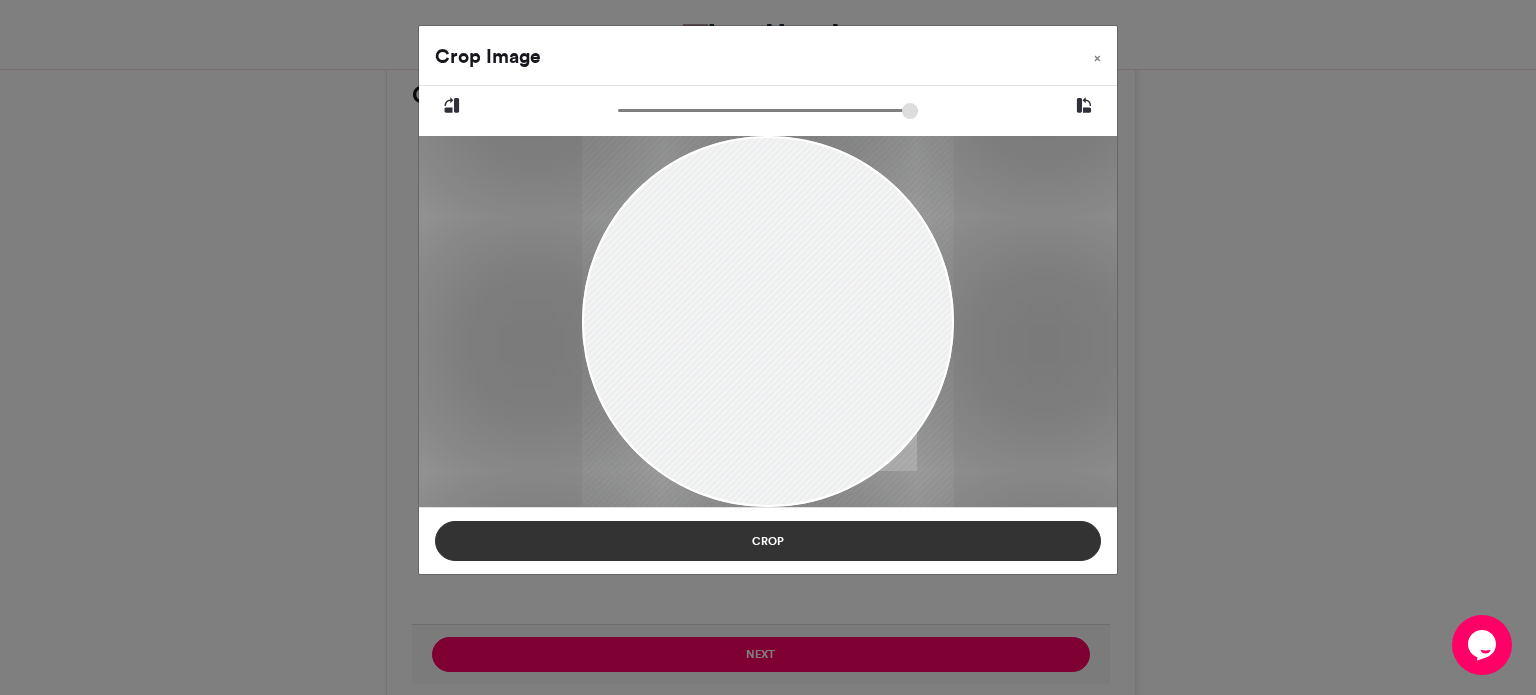 click on "Crop" at bounding box center [768, 541] 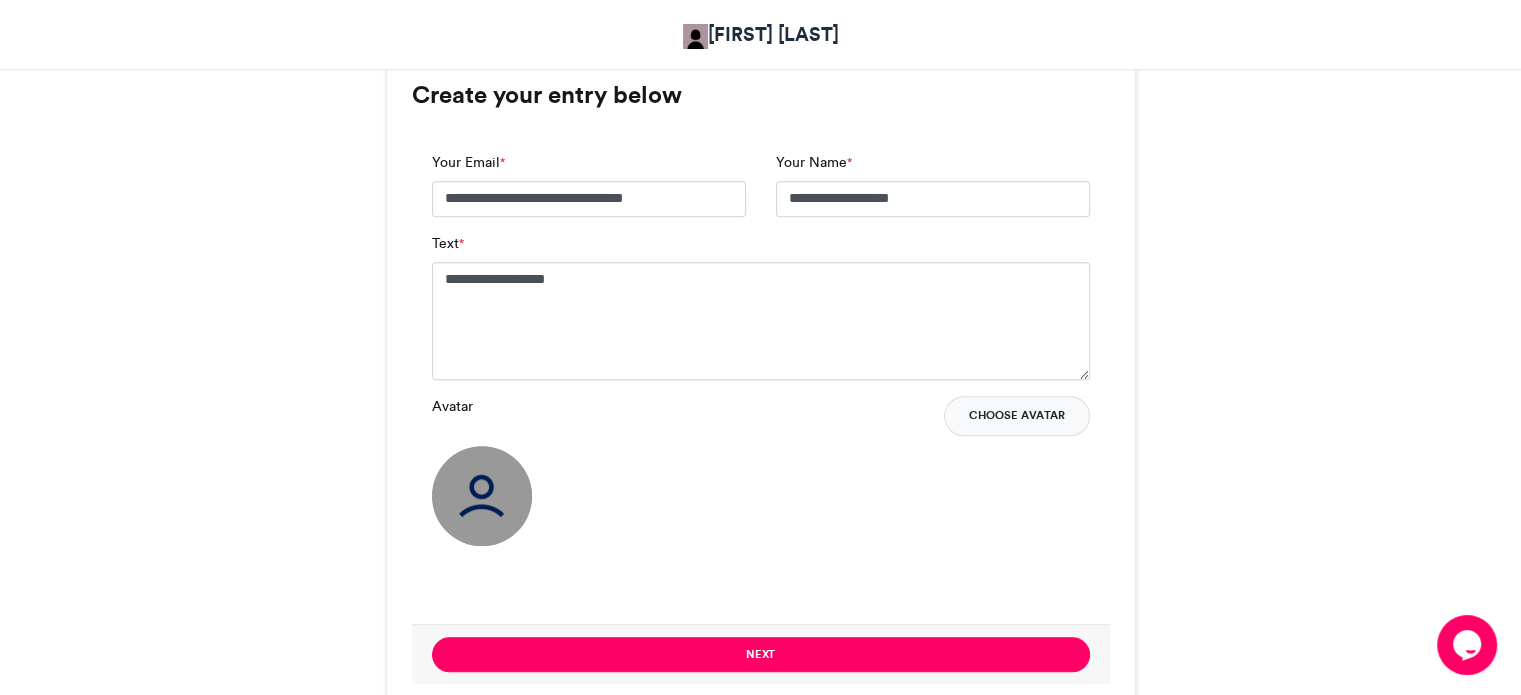 click on "Choose Avatar" at bounding box center (1017, 416) 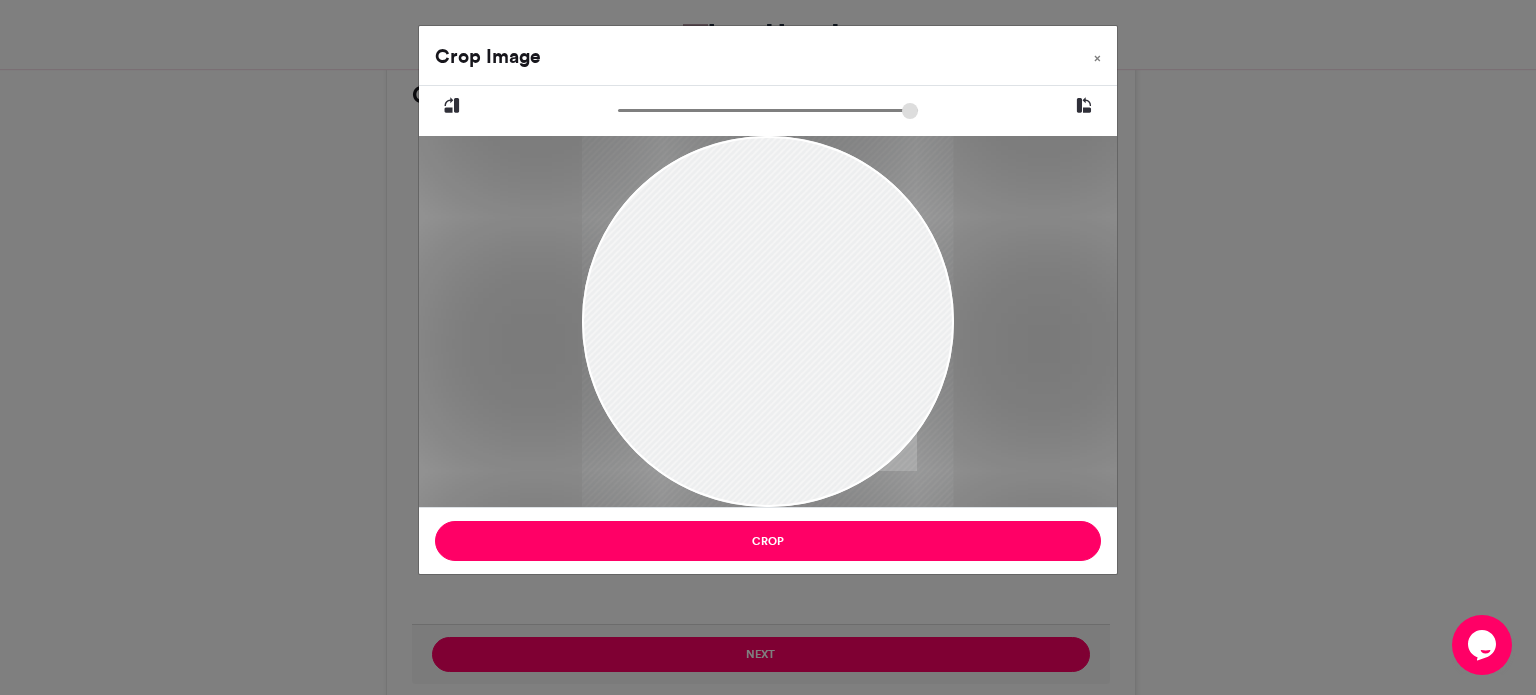 drag, startPoint x: 787, startPoint y: 295, endPoint x: 795, endPoint y: 325, distance: 31.04835 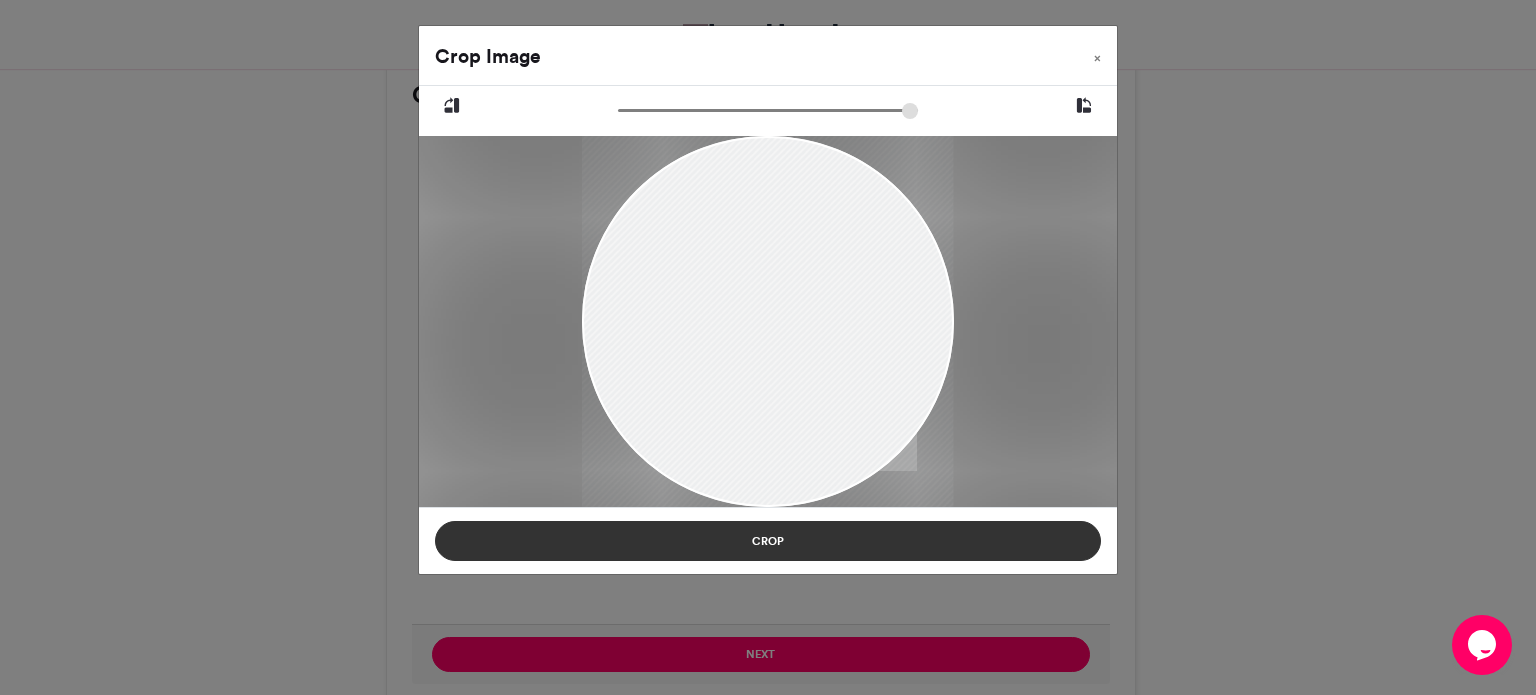 click on "Crop" at bounding box center [768, 541] 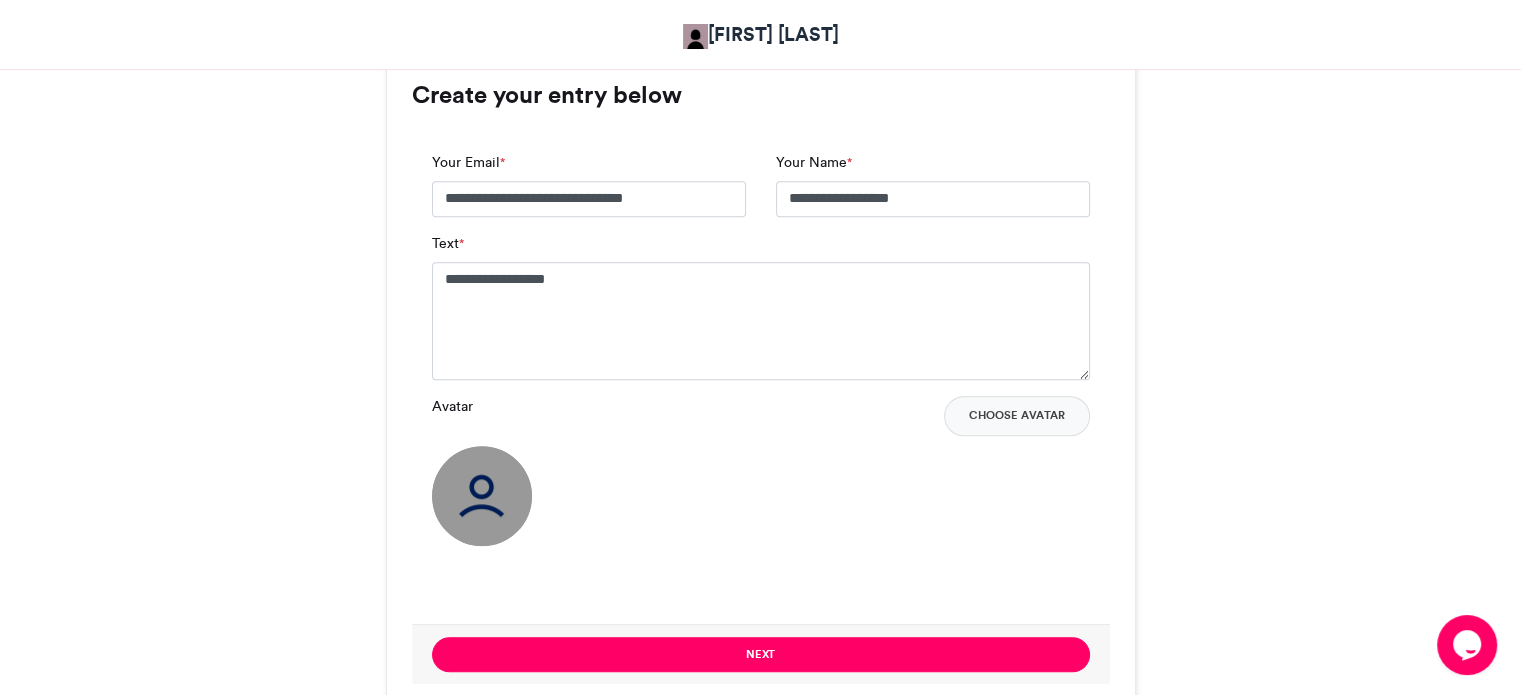 click on "Addosser DP takeover
[FIRST] [LAST]
[TIME]
[NUMBER] Views [NUMBER]  Entries [NUMBER]  Comments   Facebook" at bounding box center (761, 24) 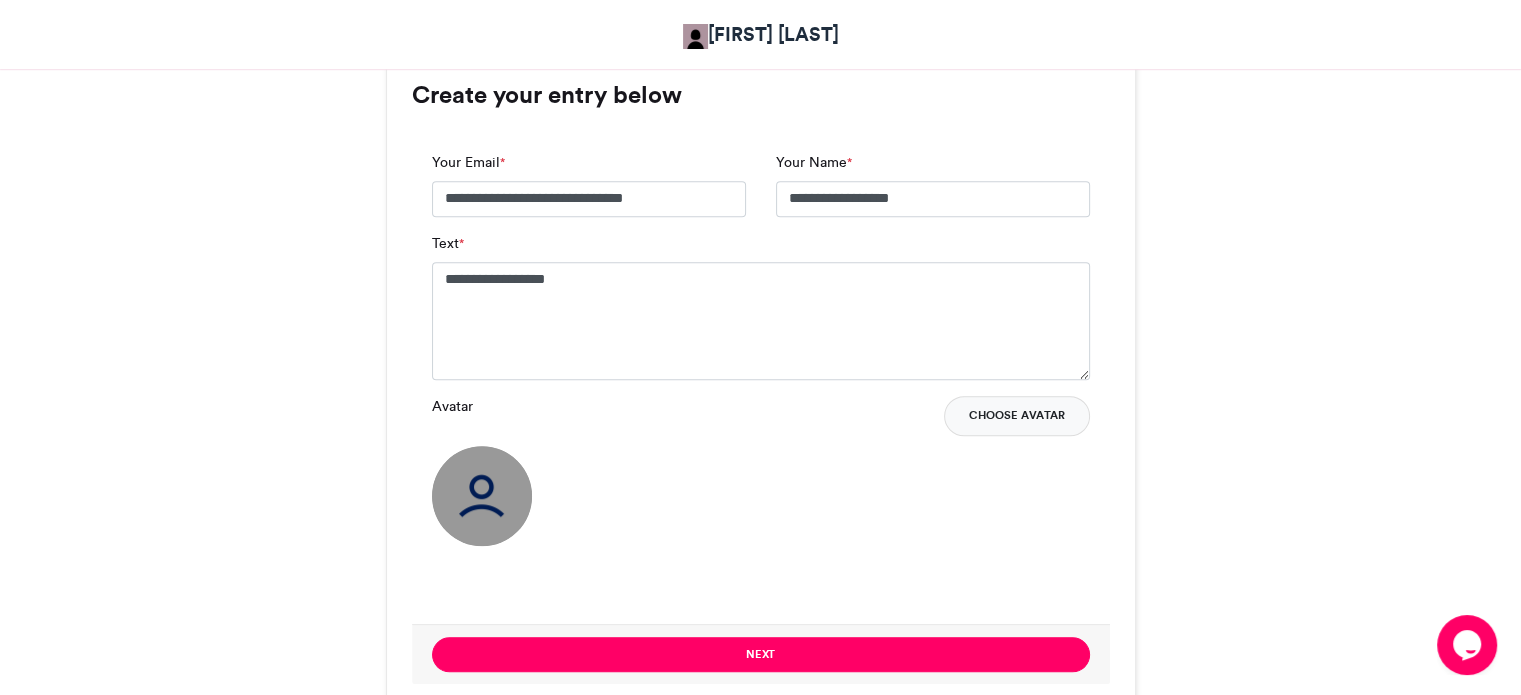 click on "Choose Avatar" at bounding box center [1017, 416] 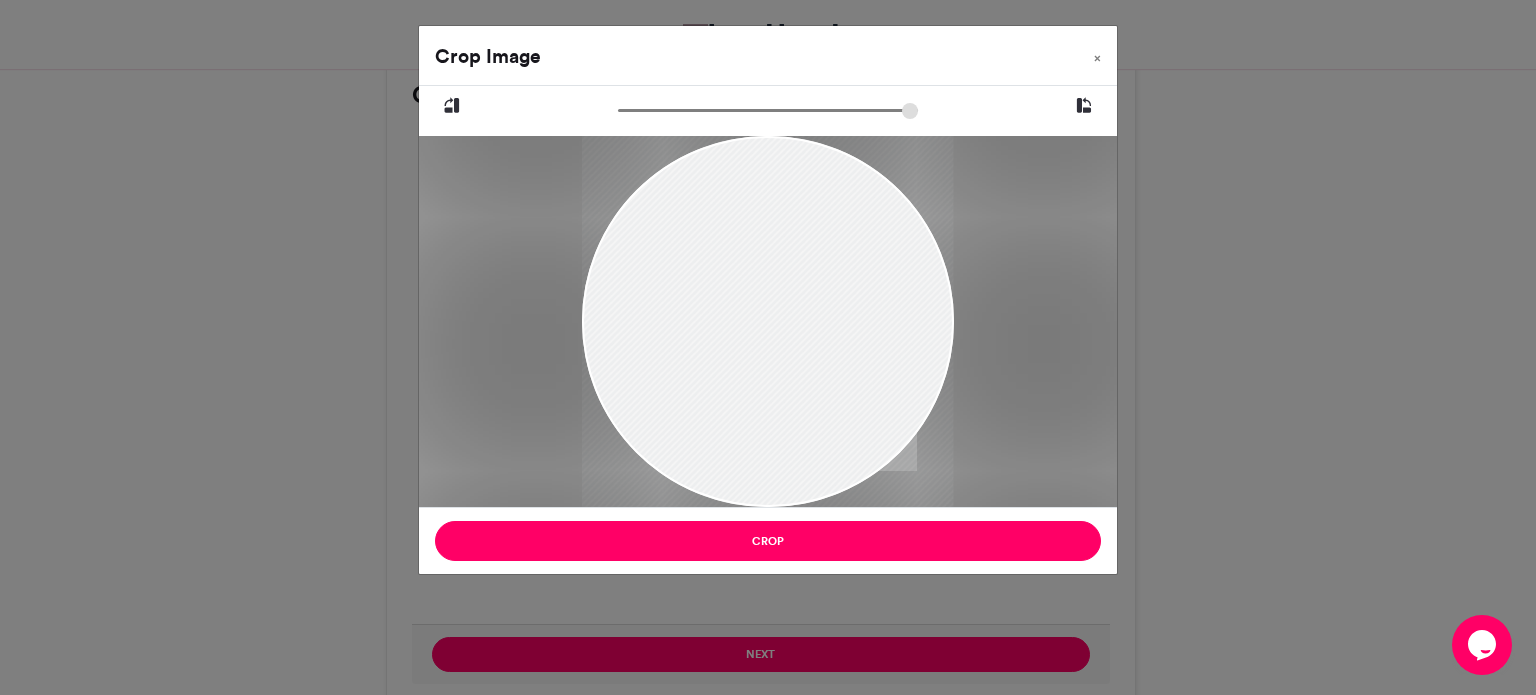 drag, startPoint x: 766, startPoint y: 325, endPoint x: 754, endPoint y: 361, distance: 37.94733 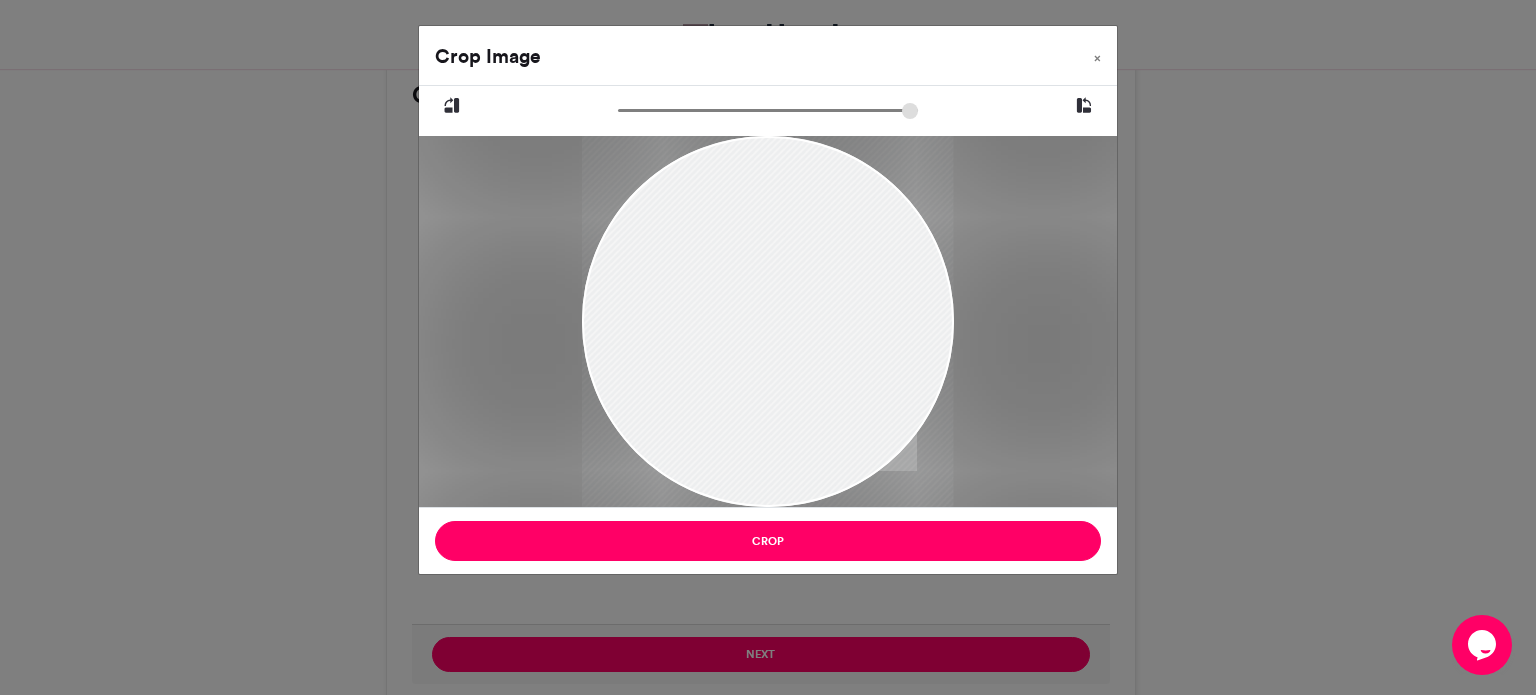 click at bounding box center (768, 110) 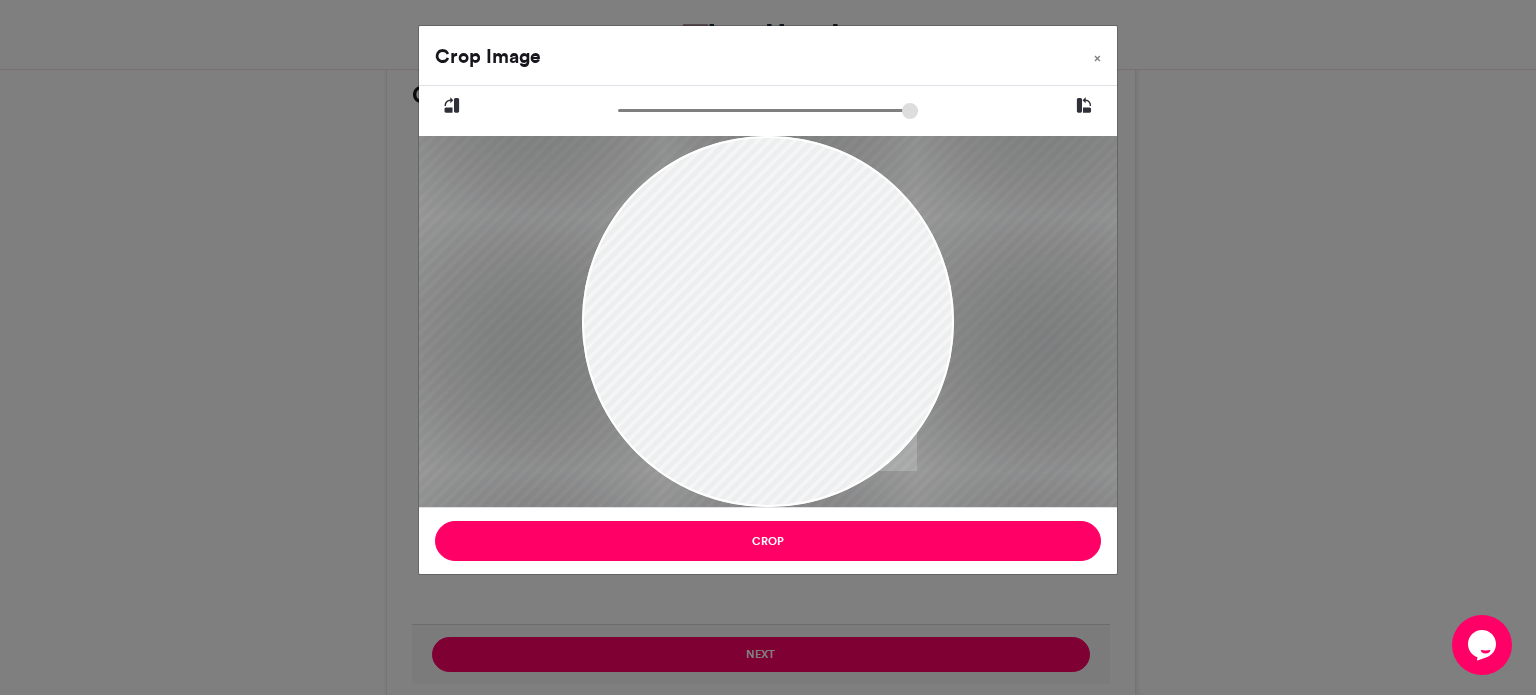 drag, startPoint x: 730, startPoint y: 192, endPoint x: 727, endPoint y: 356, distance: 164.02744 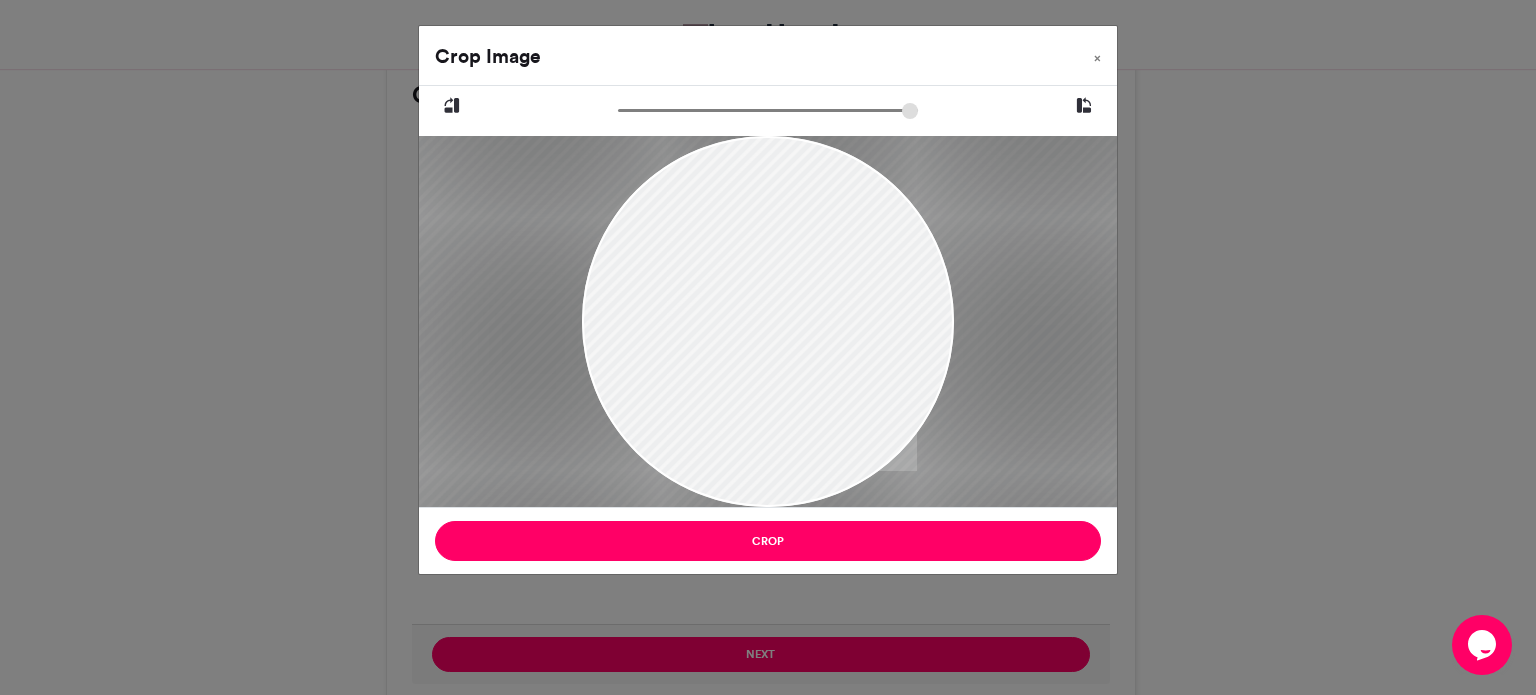 click at bounding box center (768, 110) 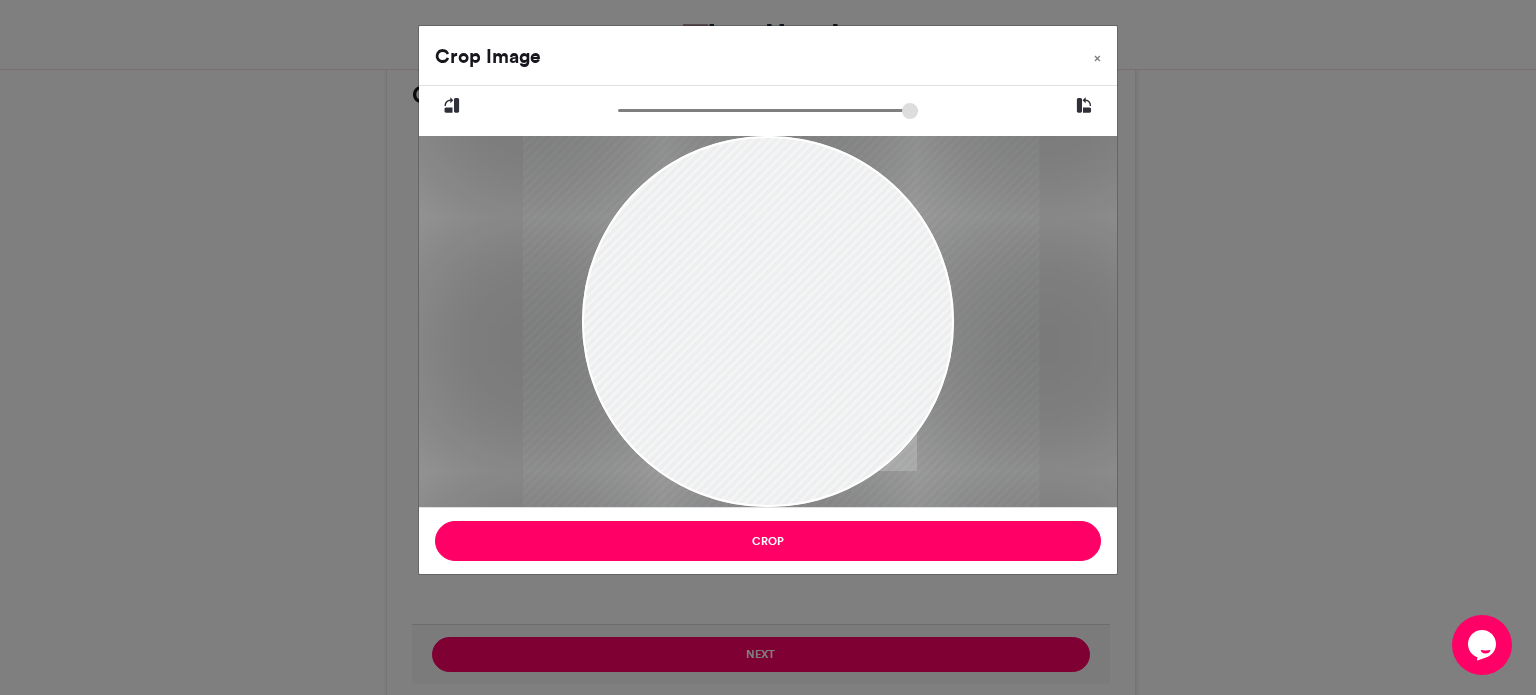 drag, startPoint x: 745, startPoint y: 273, endPoint x: 760, endPoint y: 243, distance: 33.54102 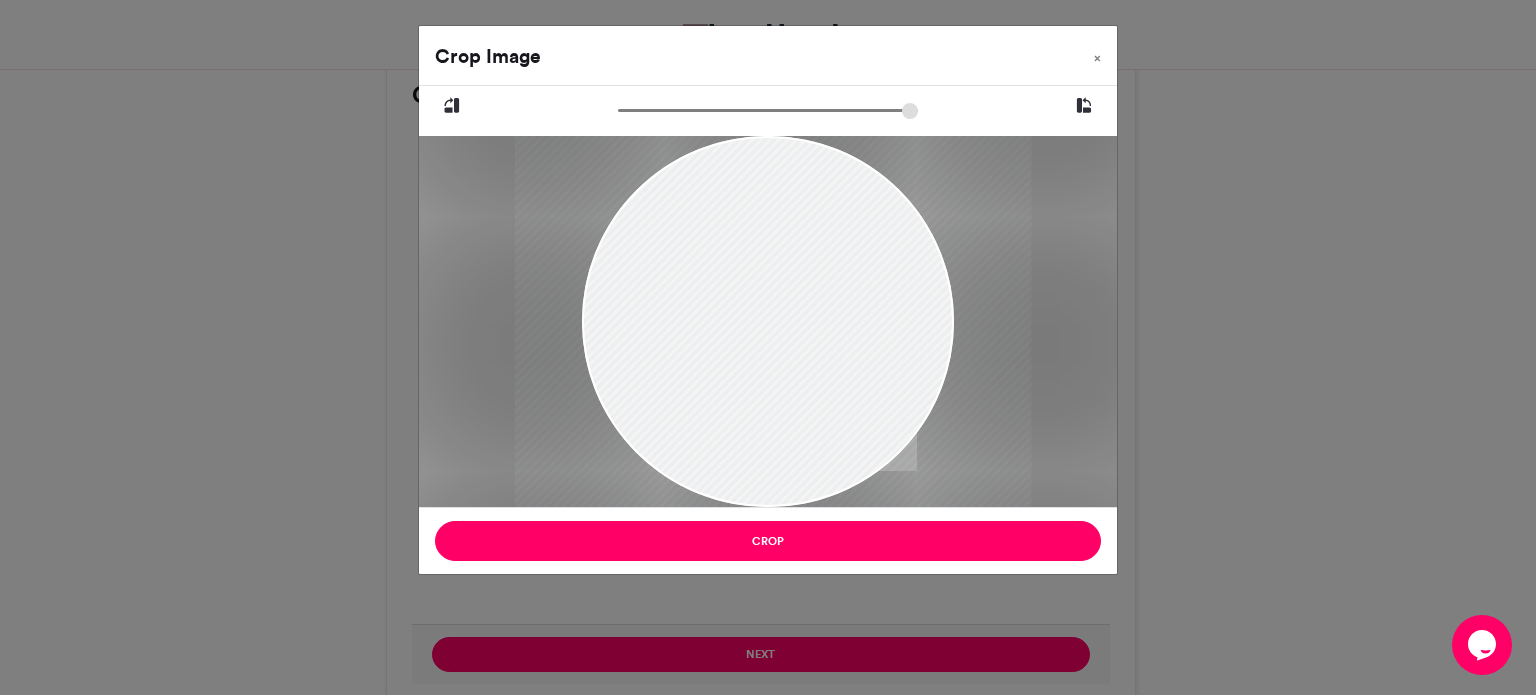 click at bounding box center [773, 448] 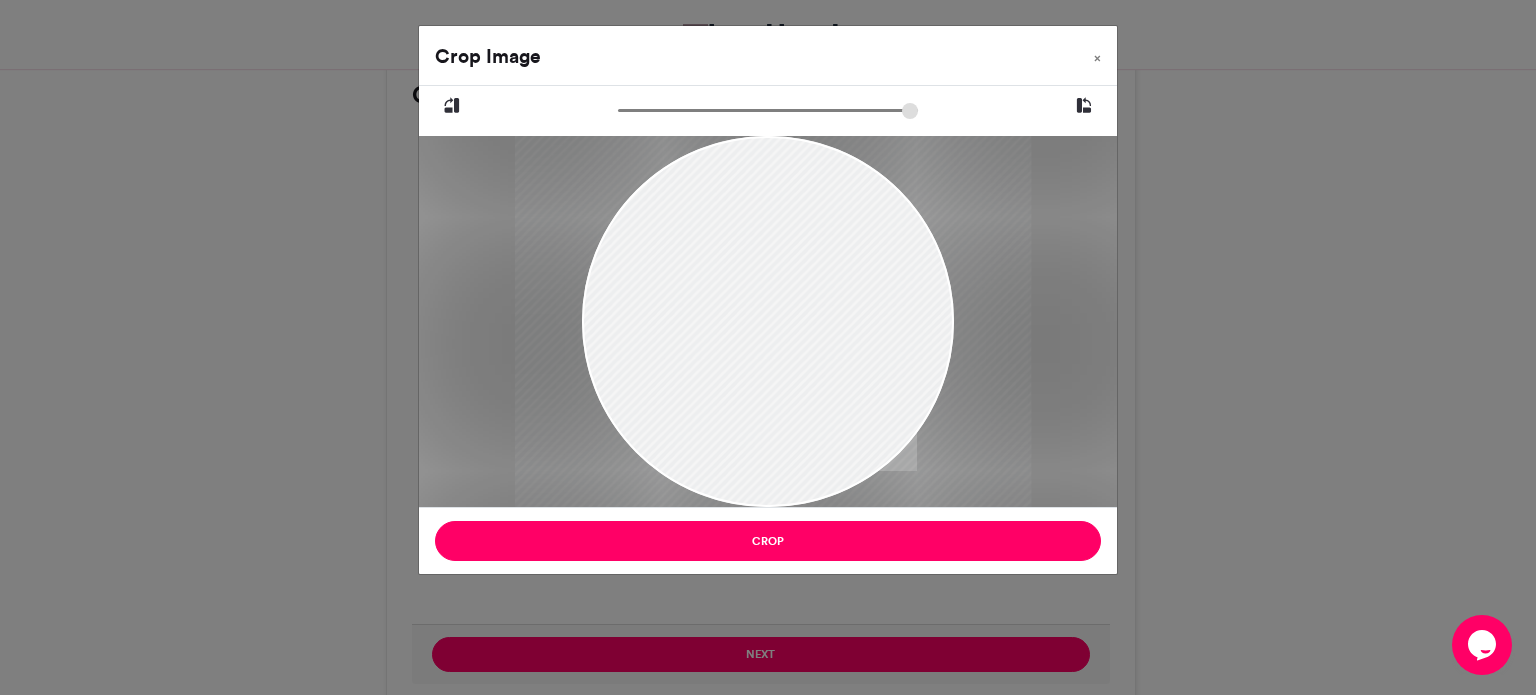 click at bounding box center (768, 110) 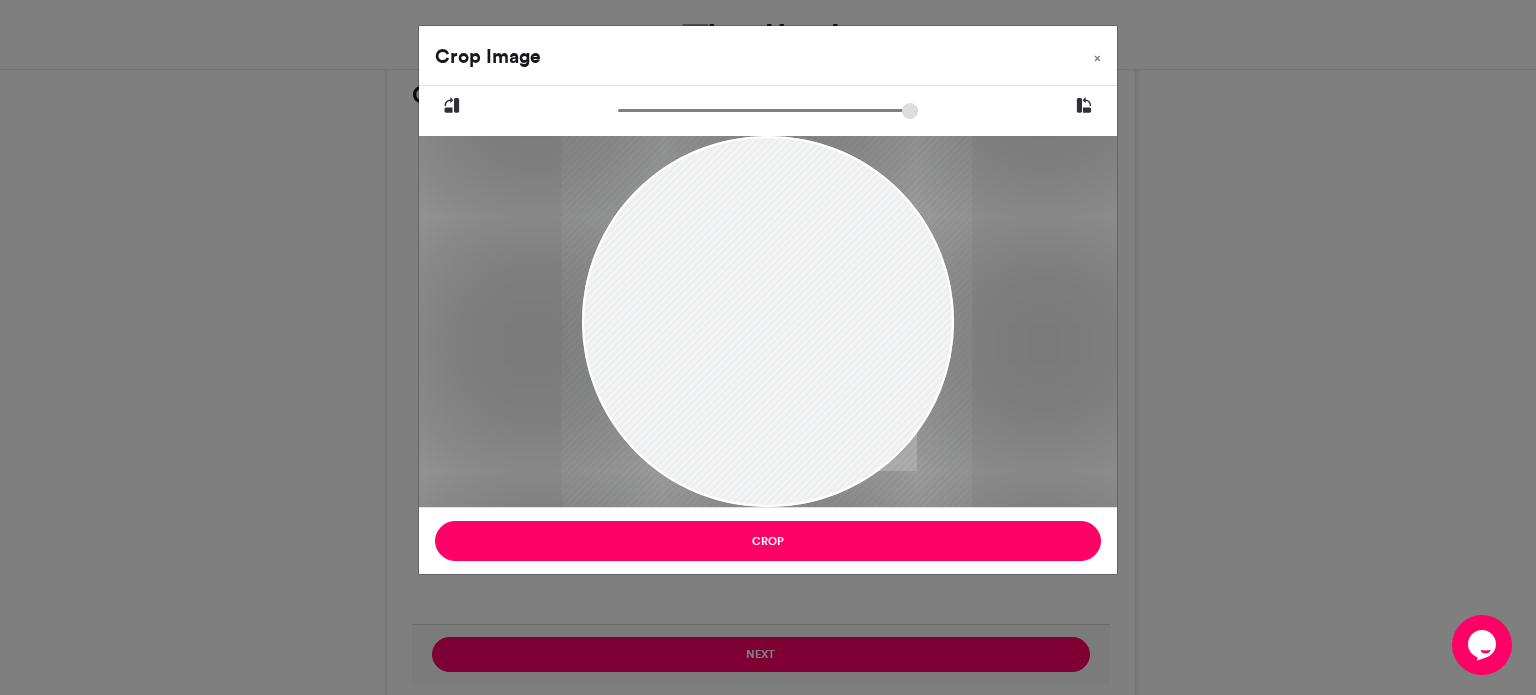 drag, startPoint x: 763, startPoint y: 312, endPoint x: 758, endPoint y: 284, distance: 28.442924 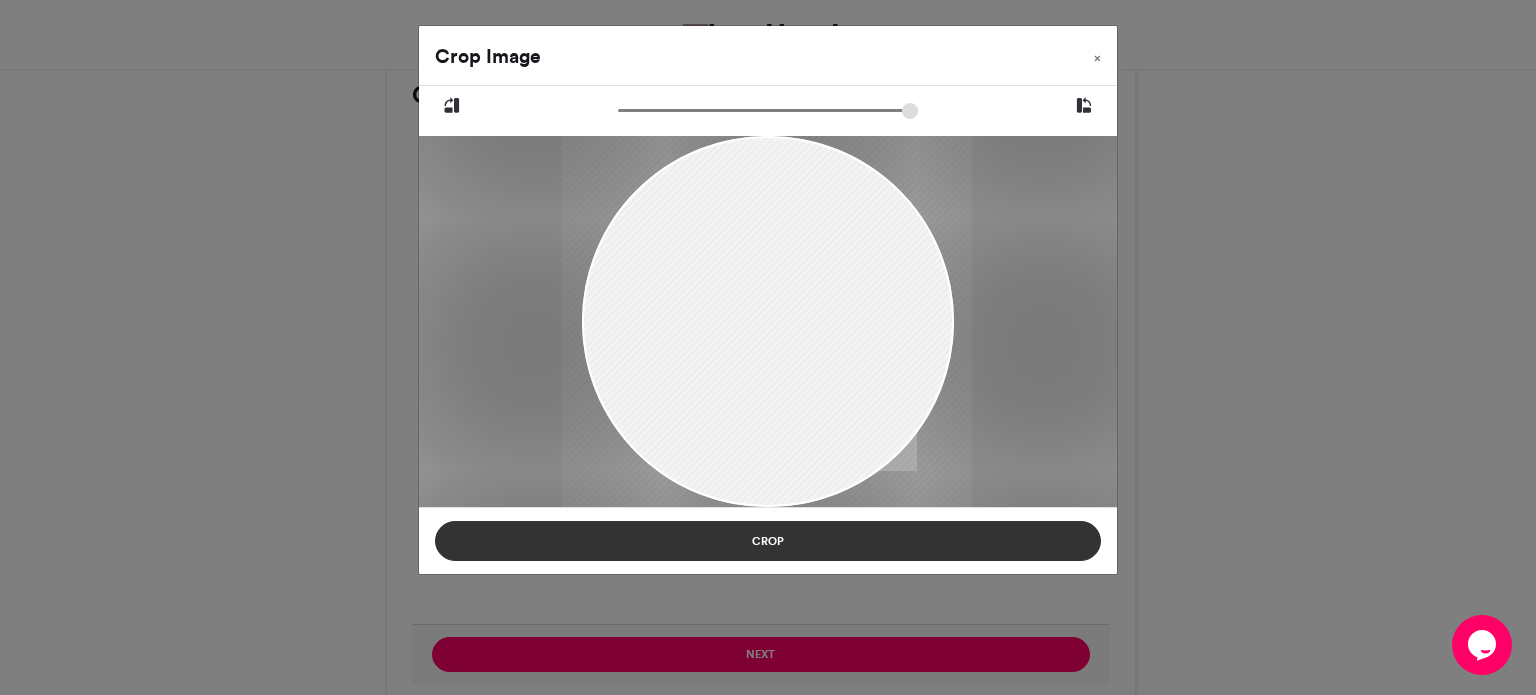 click on "Crop" at bounding box center (768, 541) 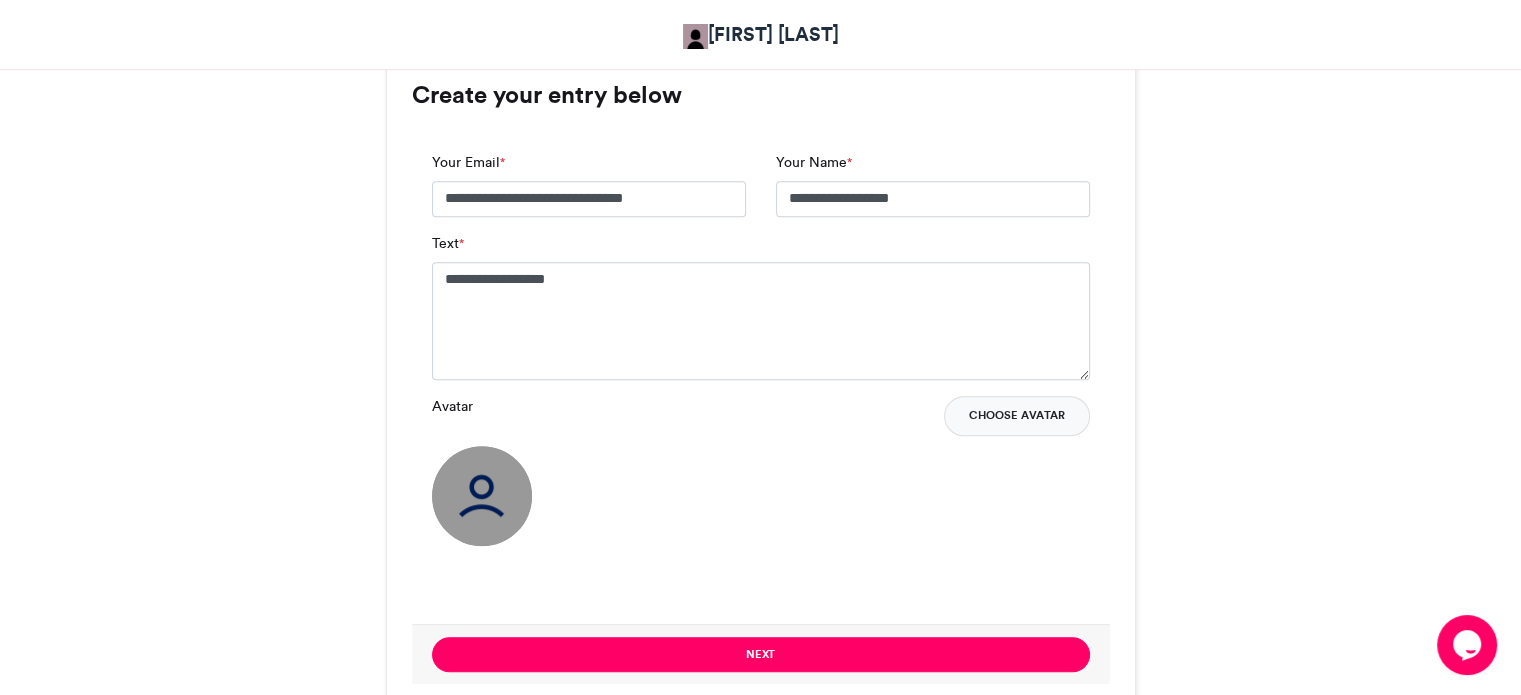 click on "Choose Avatar" at bounding box center (1017, 416) 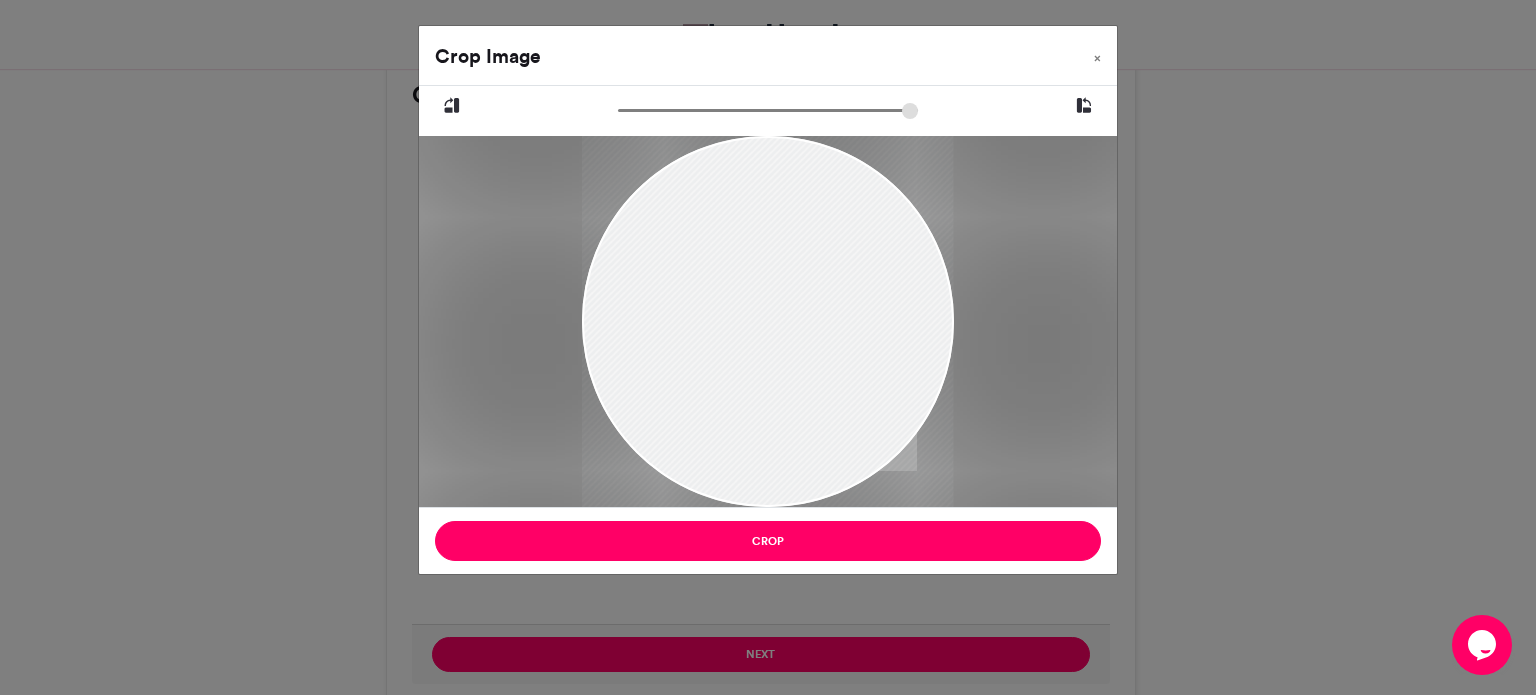 drag, startPoint x: 827, startPoint y: 274, endPoint x: 829, endPoint y: 313, distance: 39.051247 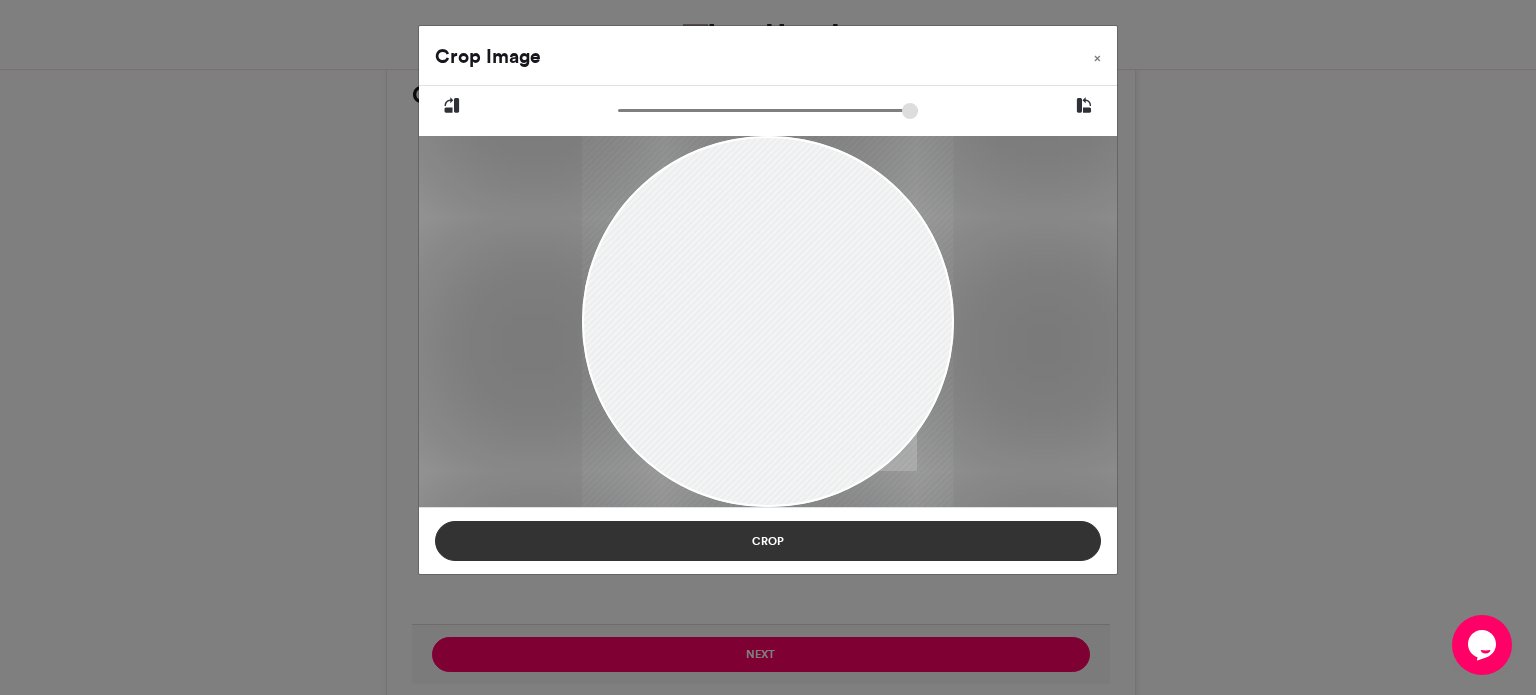 click on "Crop" at bounding box center (768, 541) 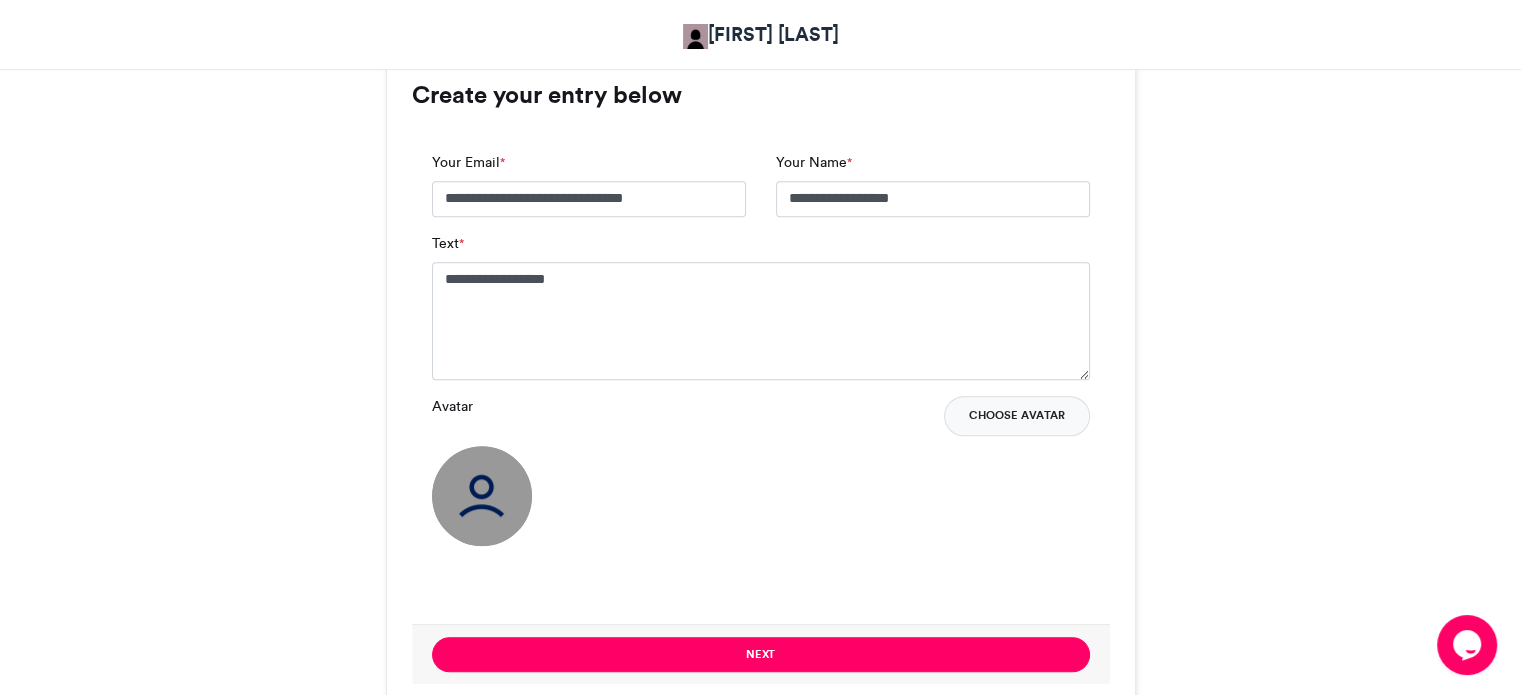 click on "Choose Avatar" at bounding box center [1017, 416] 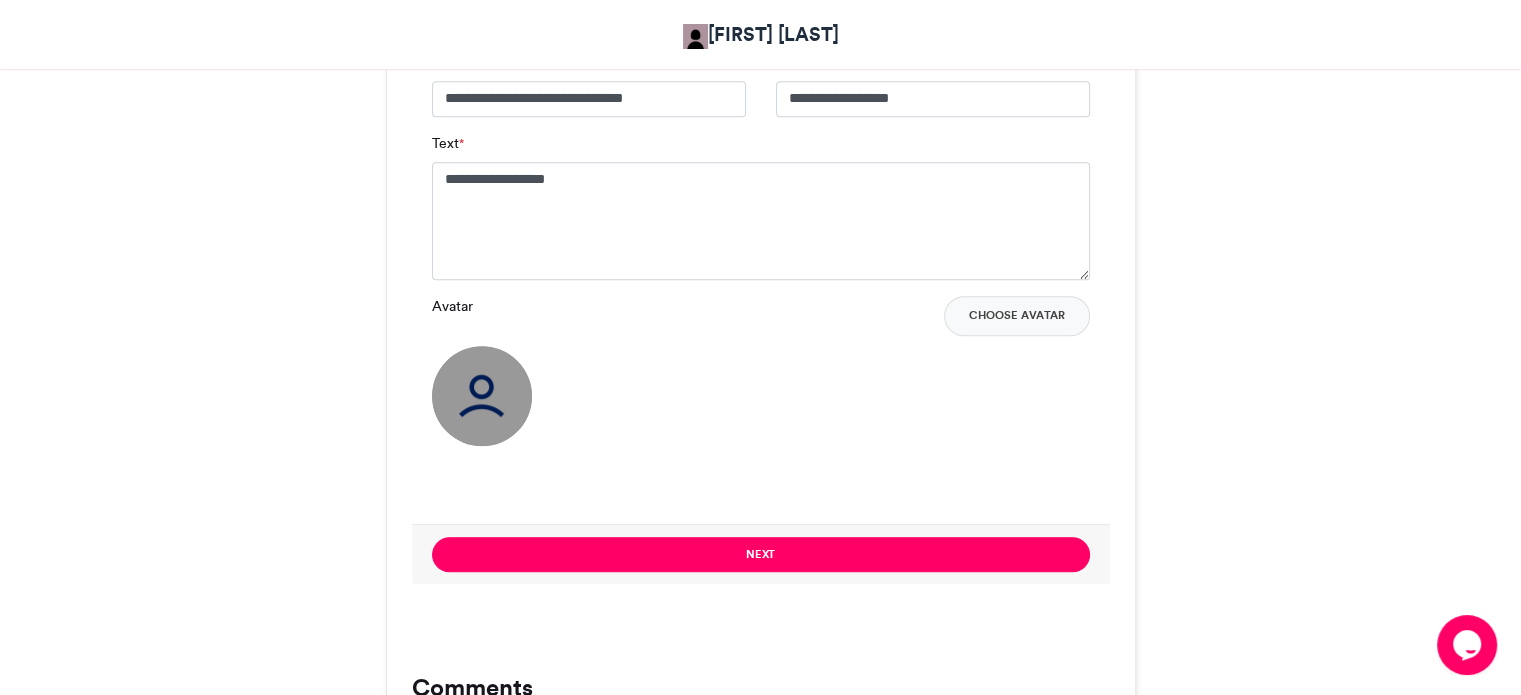 scroll, scrollTop: 1352, scrollLeft: 0, axis: vertical 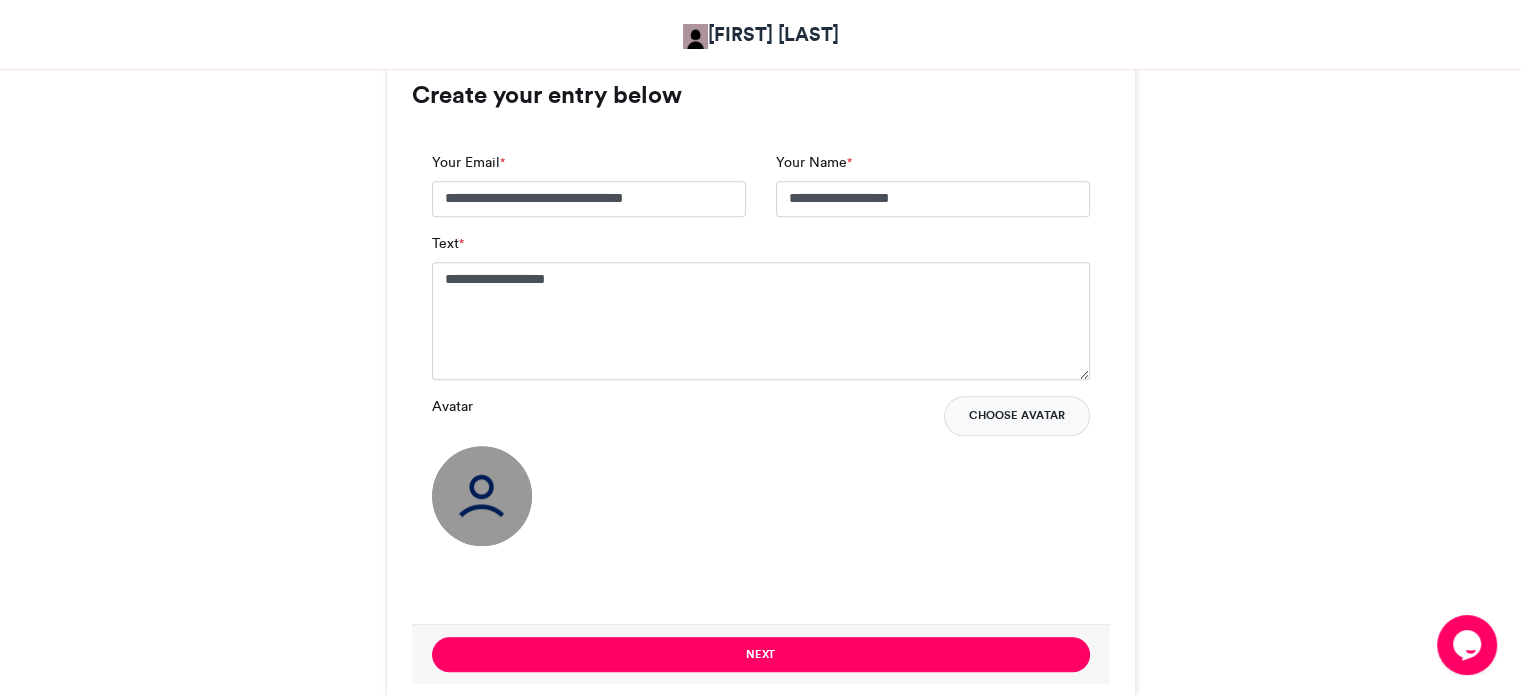 click on "Choose Avatar" at bounding box center [1017, 416] 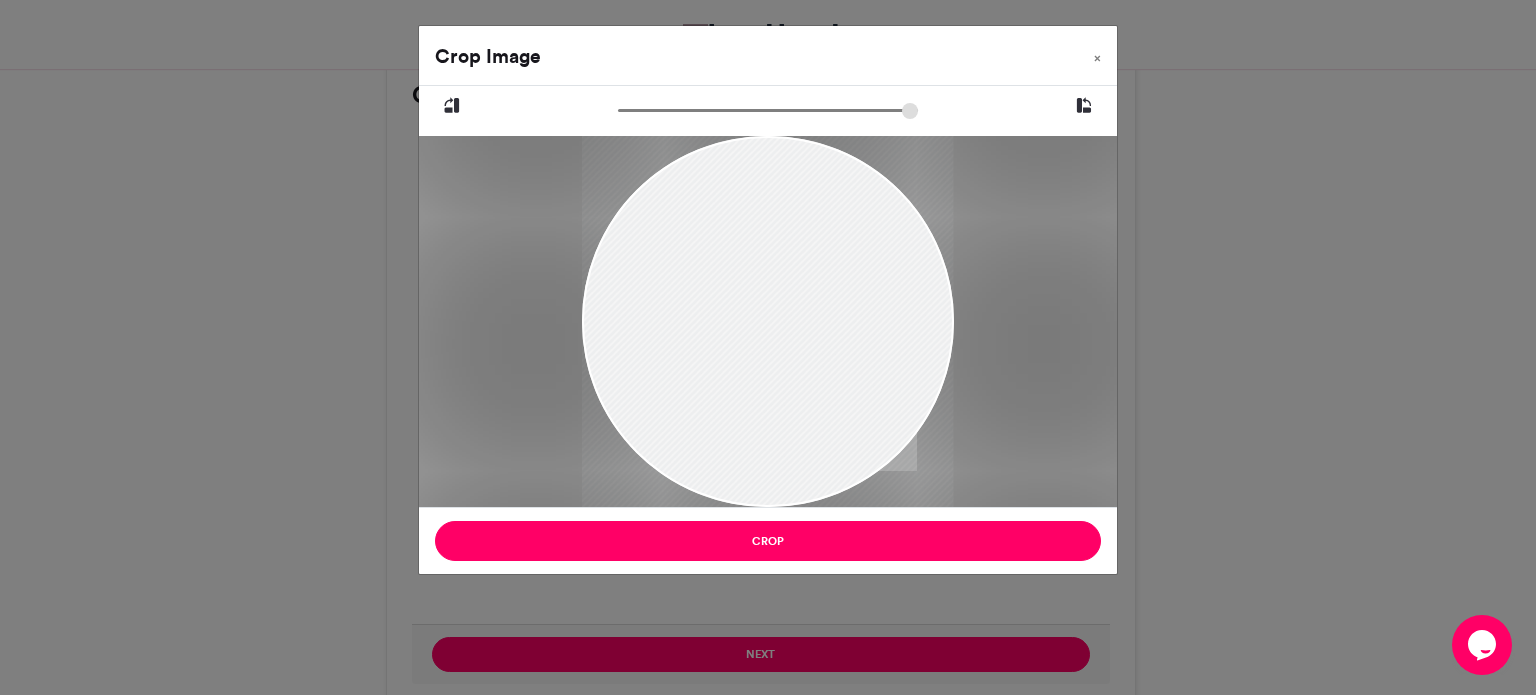 drag, startPoint x: 808, startPoint y: 320, endPoint x: 812, endPoint y: 359, distance: 39.20459 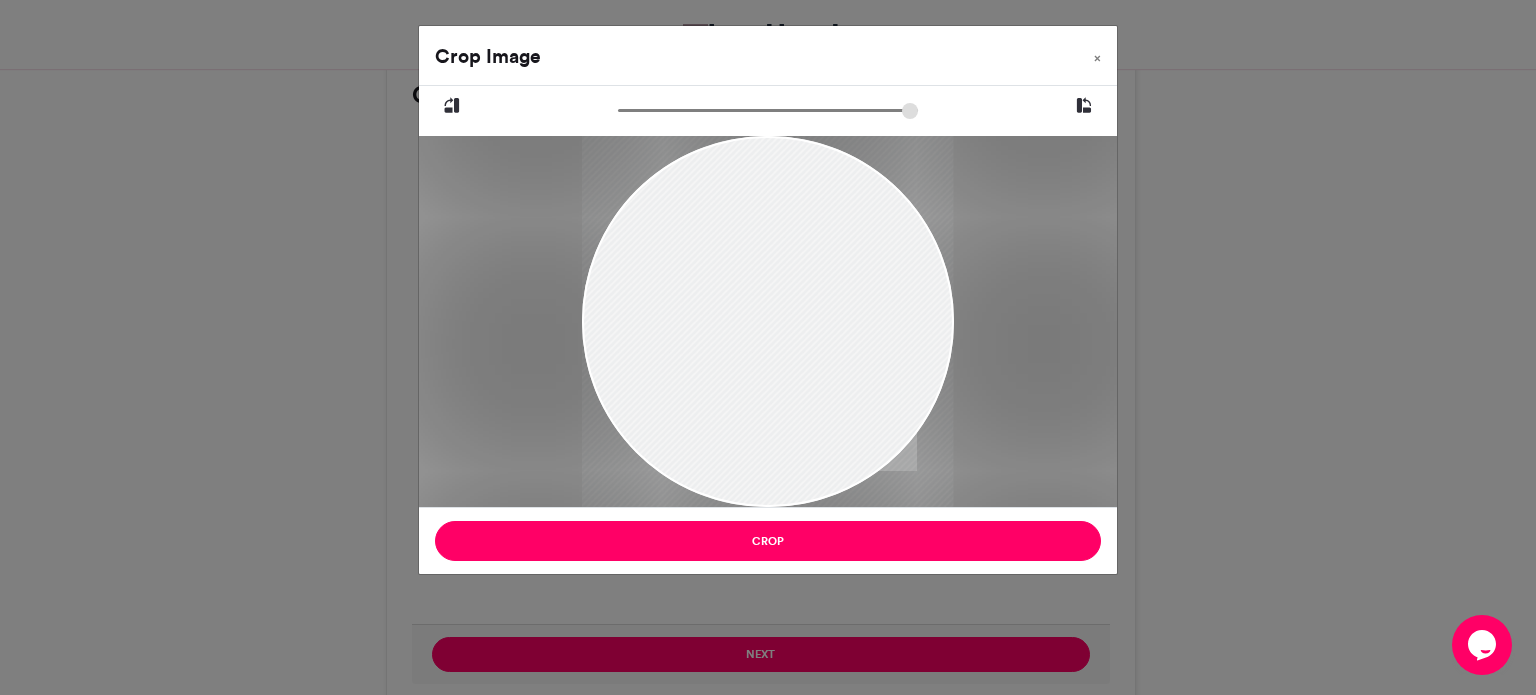 click at bounding box center [767, 358] 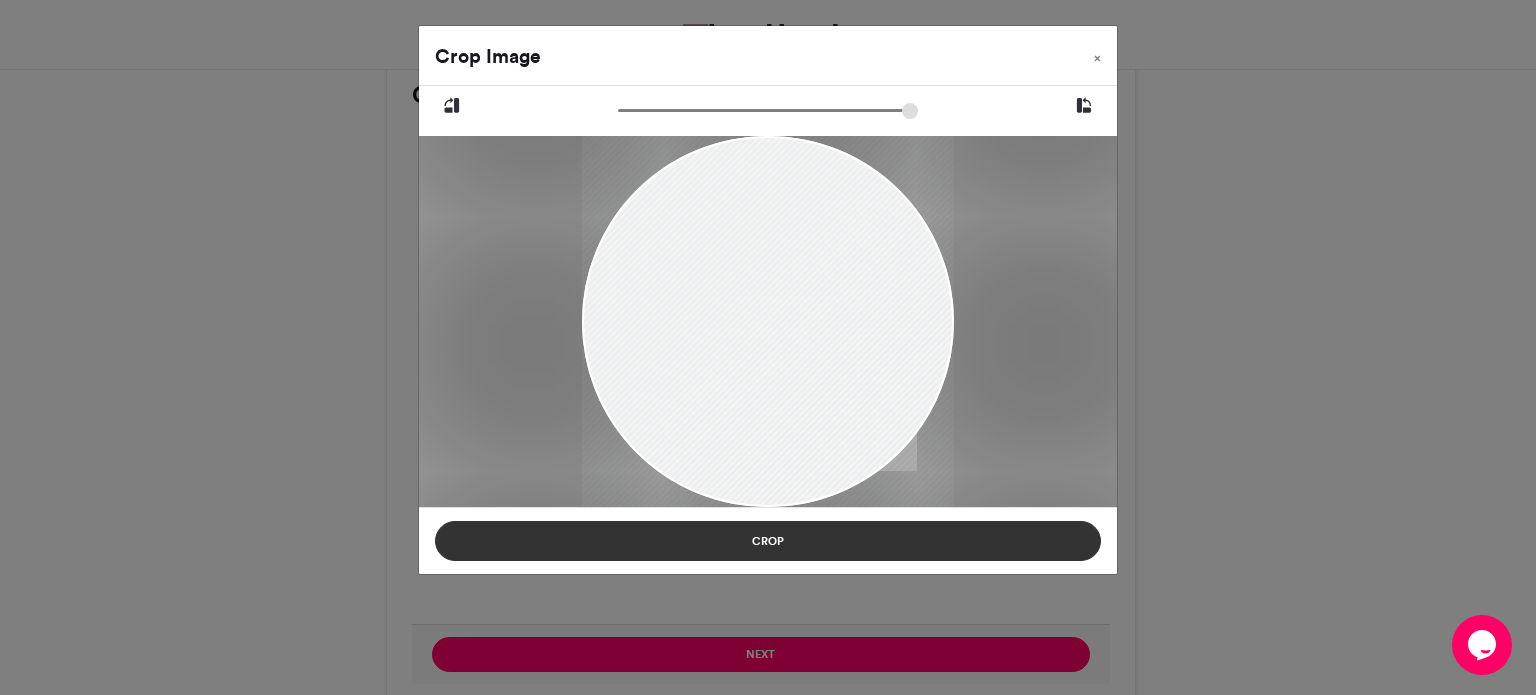 click on "Crop" at bounding box center (768, 541) 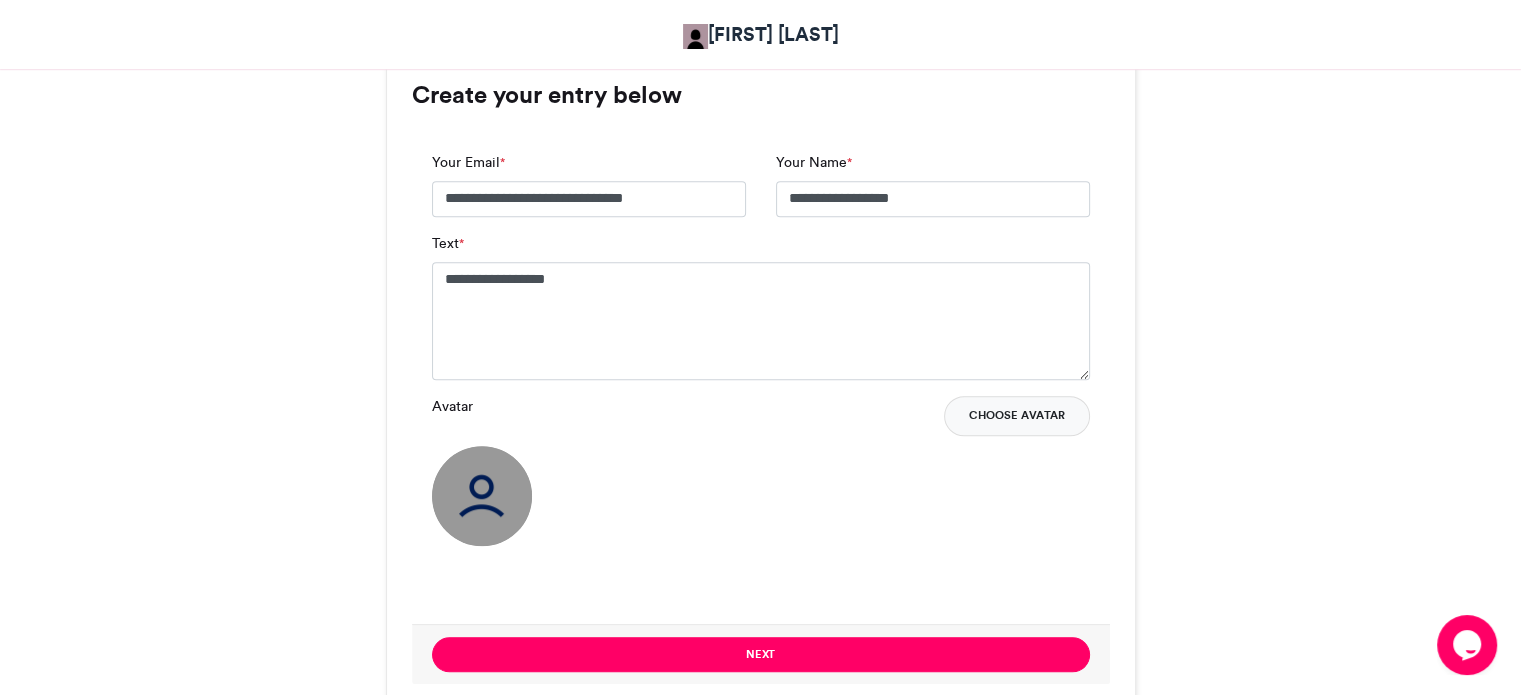 click on "Choose Avatar" at bounding box center [1017, 416] 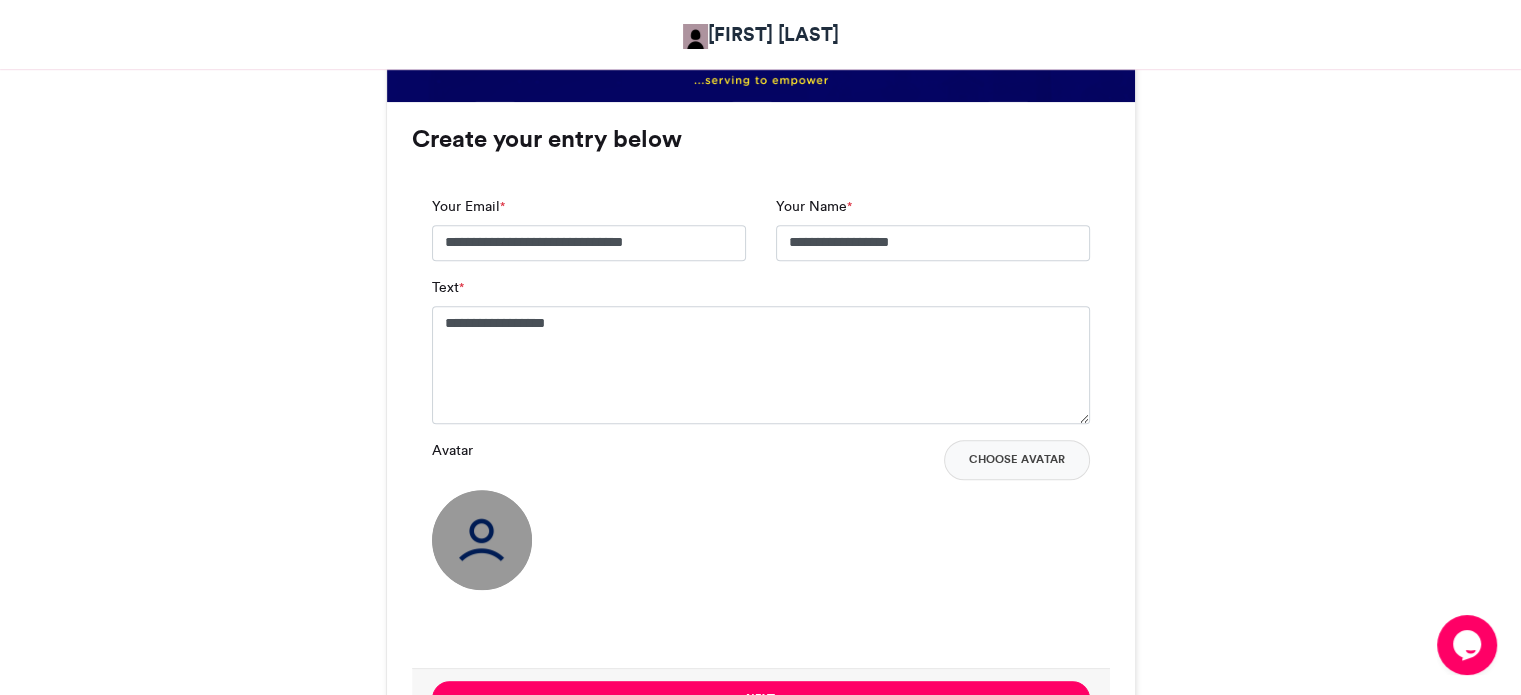 scroll, scrollTop: 1252, scrollLeft: 0, axis: vertical 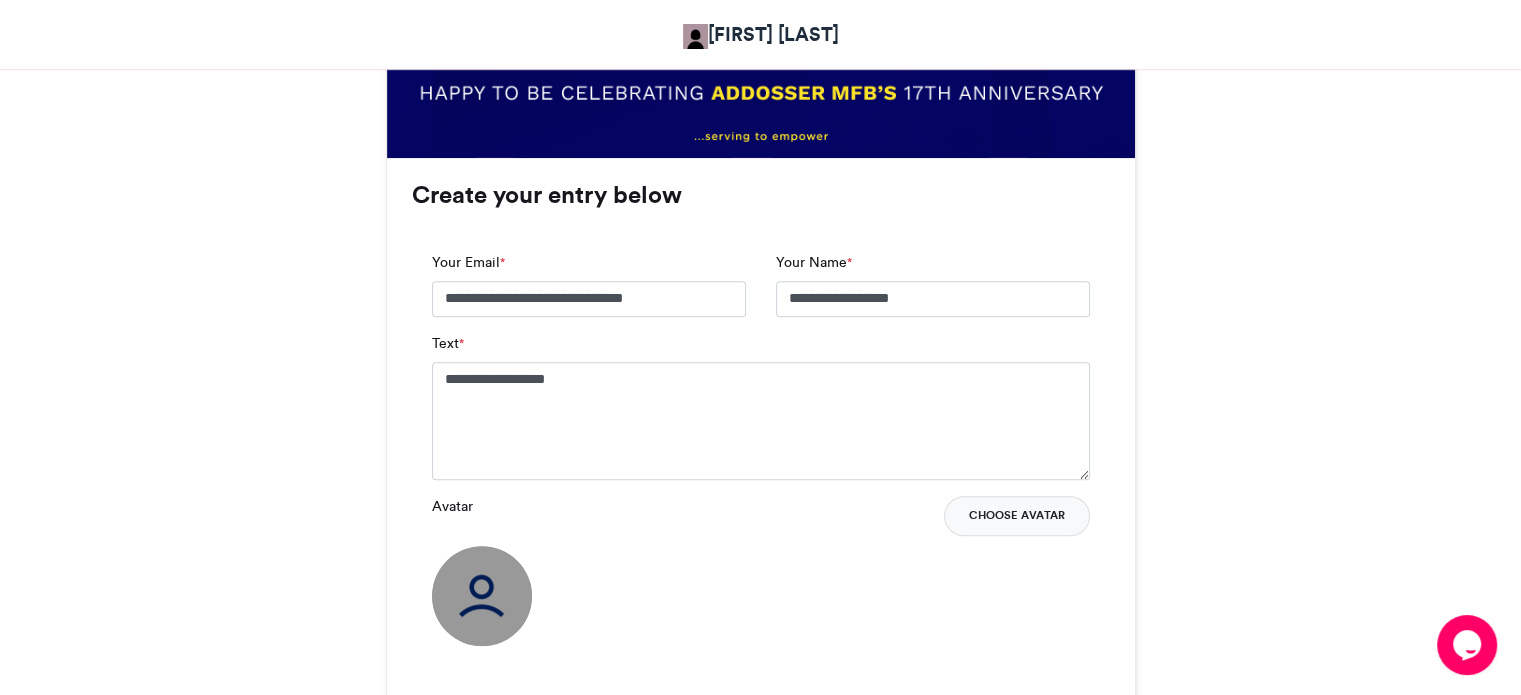 click on "Choose Avatar" at bounding box center [1017, 516] 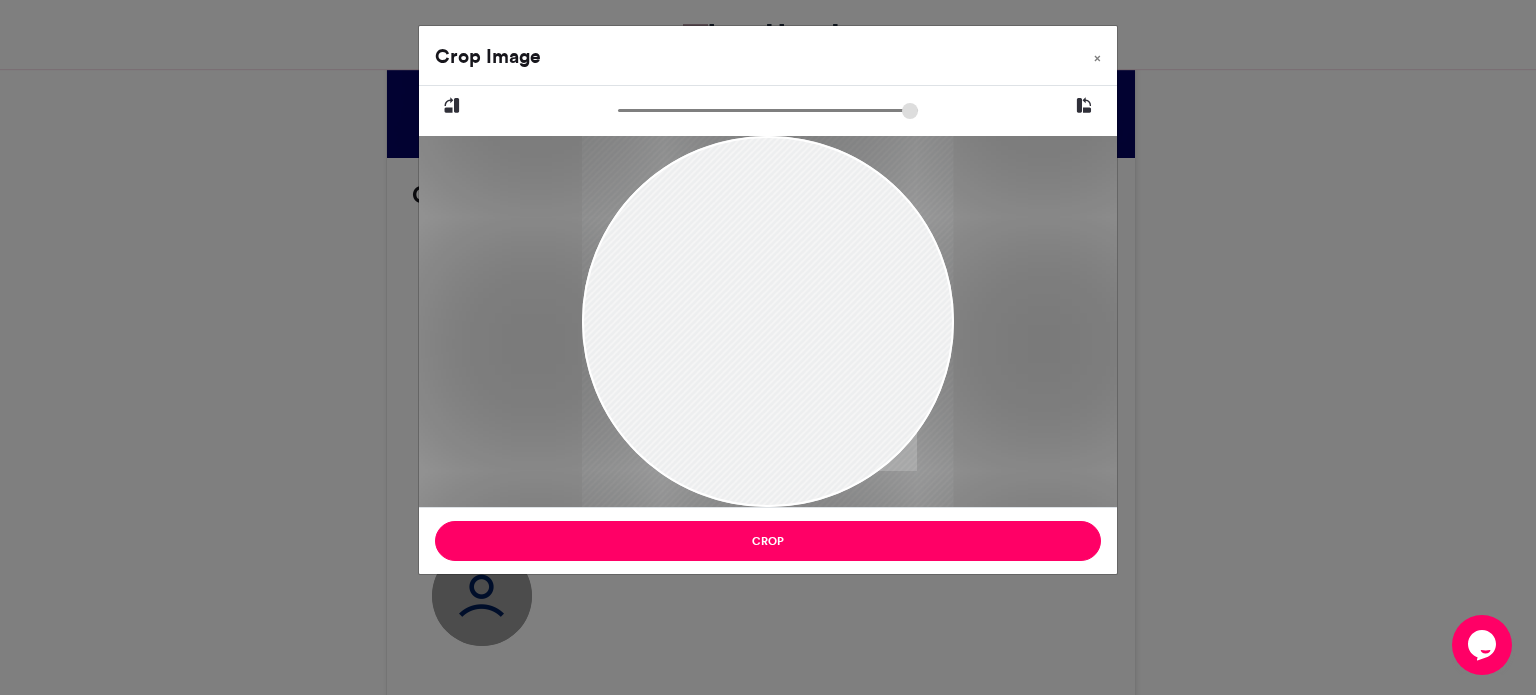drag, startPoint x: 726, startPoint y: 318, endPoint x: 701, endPoint y: 354, distance: 43.829212 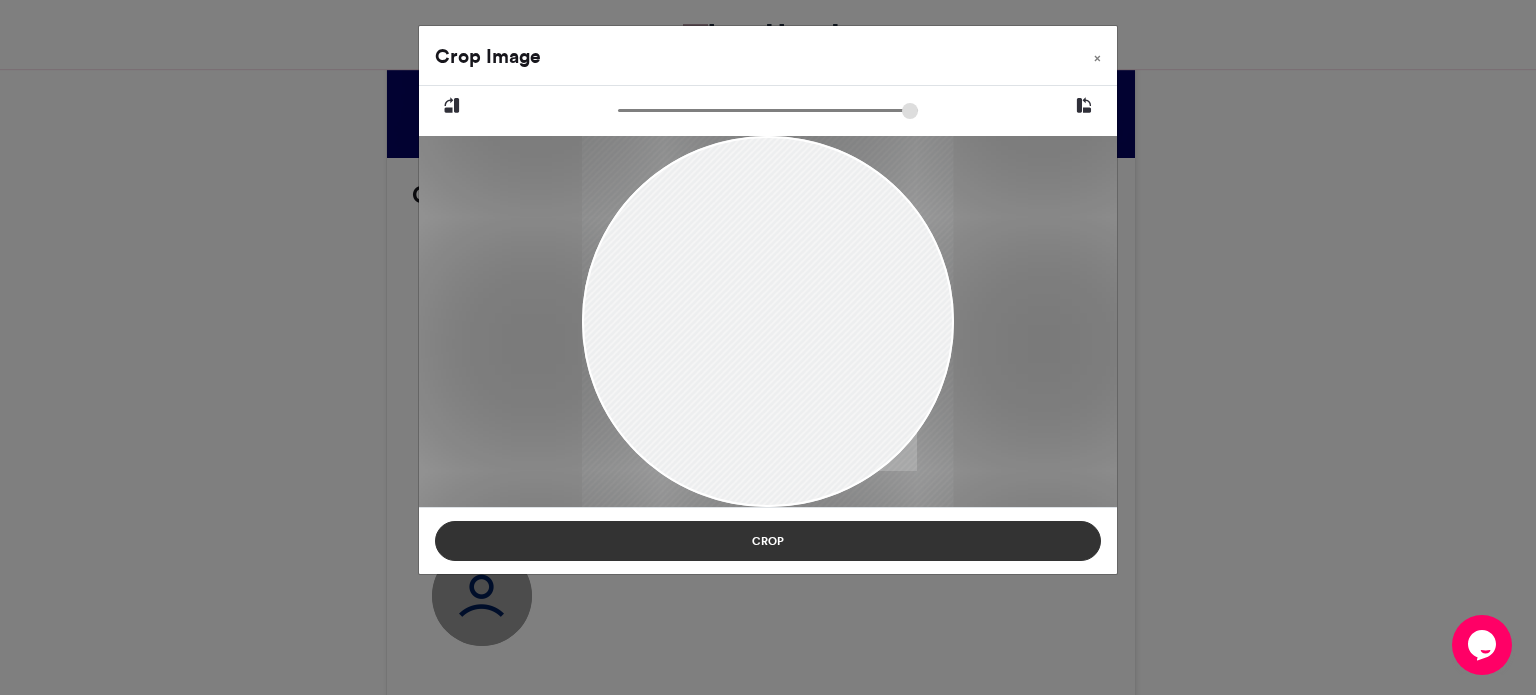 click on "Crop" at bounding box center (768, 541) 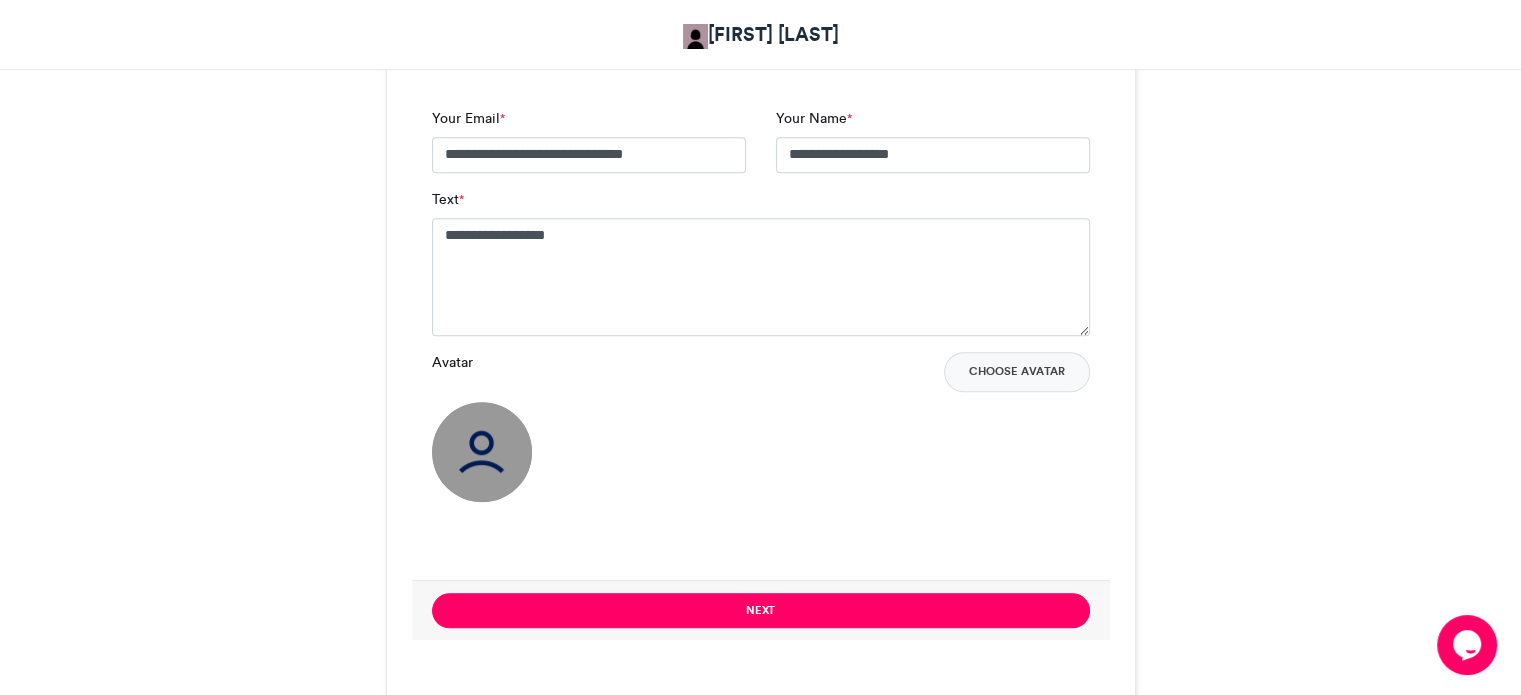 scroll, scrollTop: 1352, scrollLeft: 0, axis: vertical 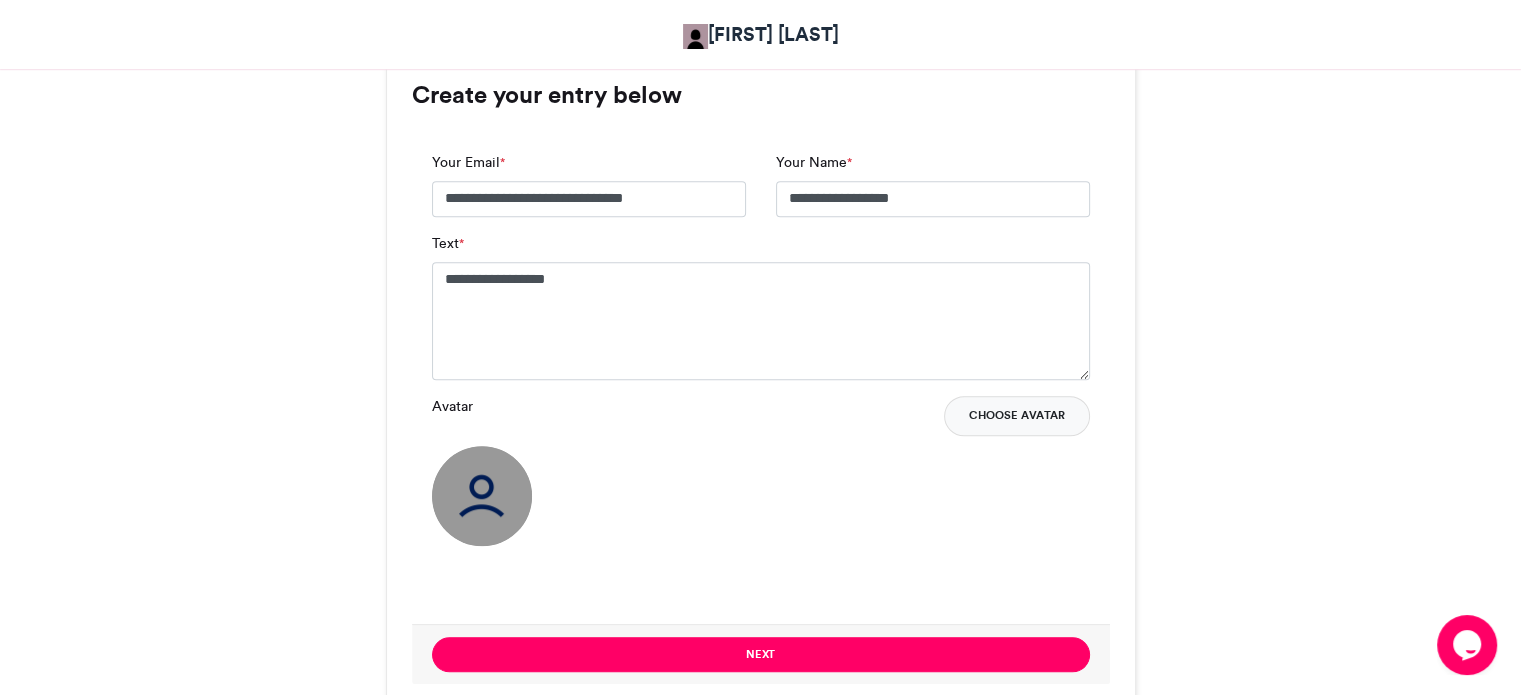 click on "Choose Avatar" at bounding box center [1017, 416] 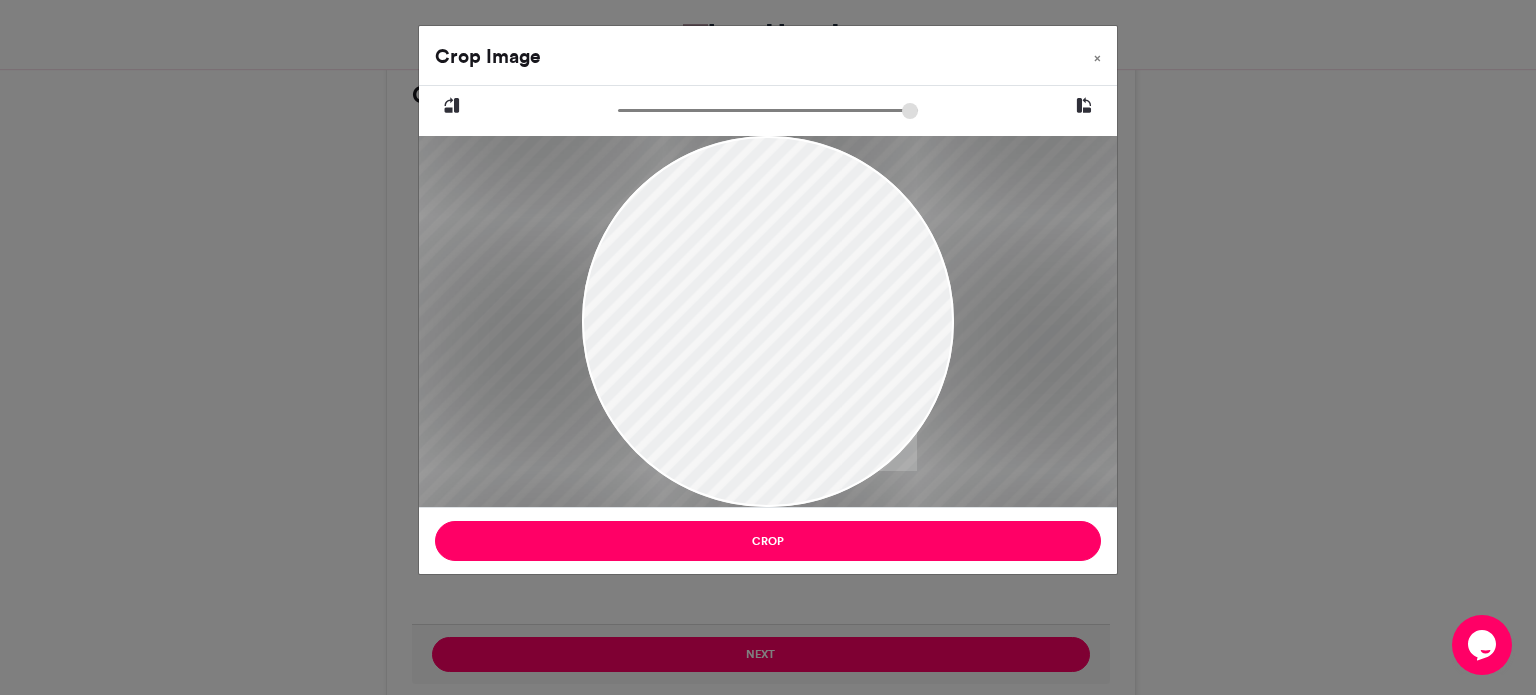 click at bounding box center [768, 110] 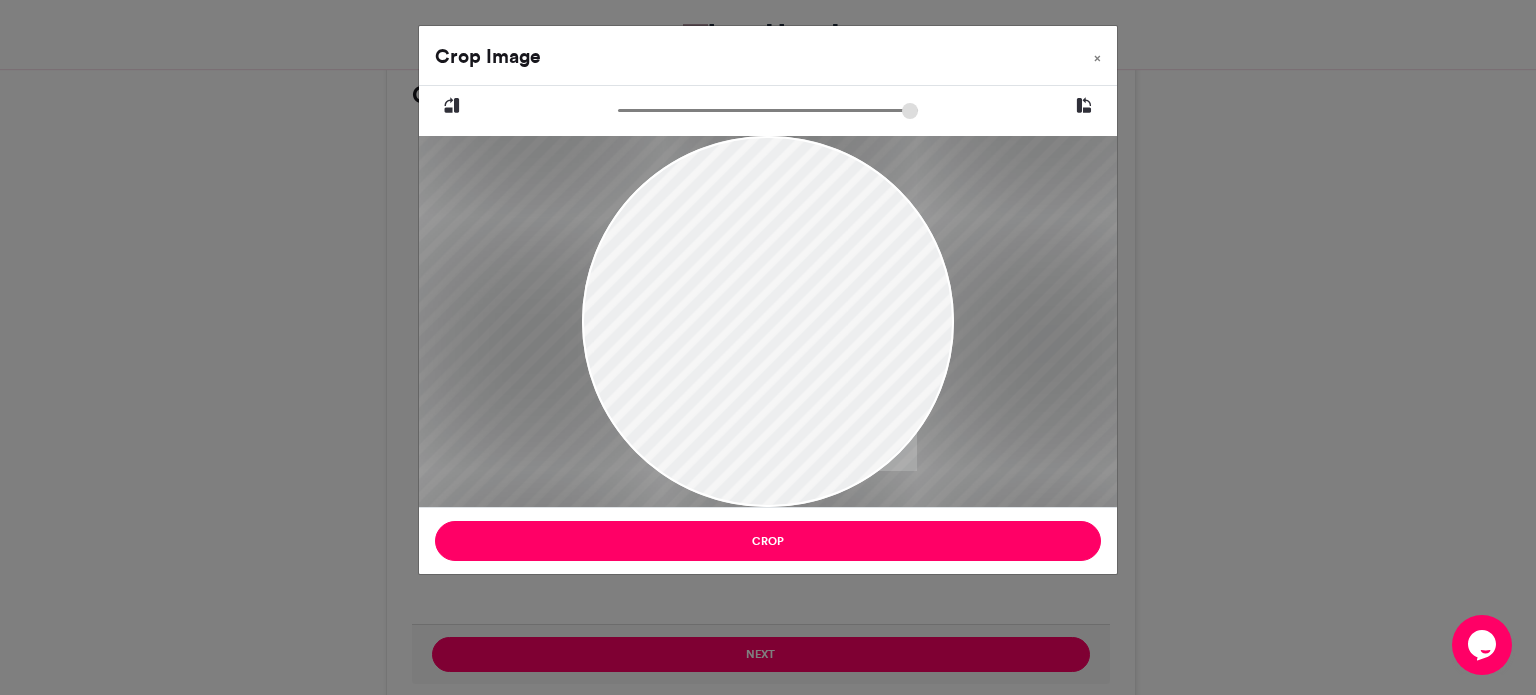 drag, startPoint x: 868, startPoint y: 239, endPoint x: 874, endPoint y: 228, distance: 12.529964 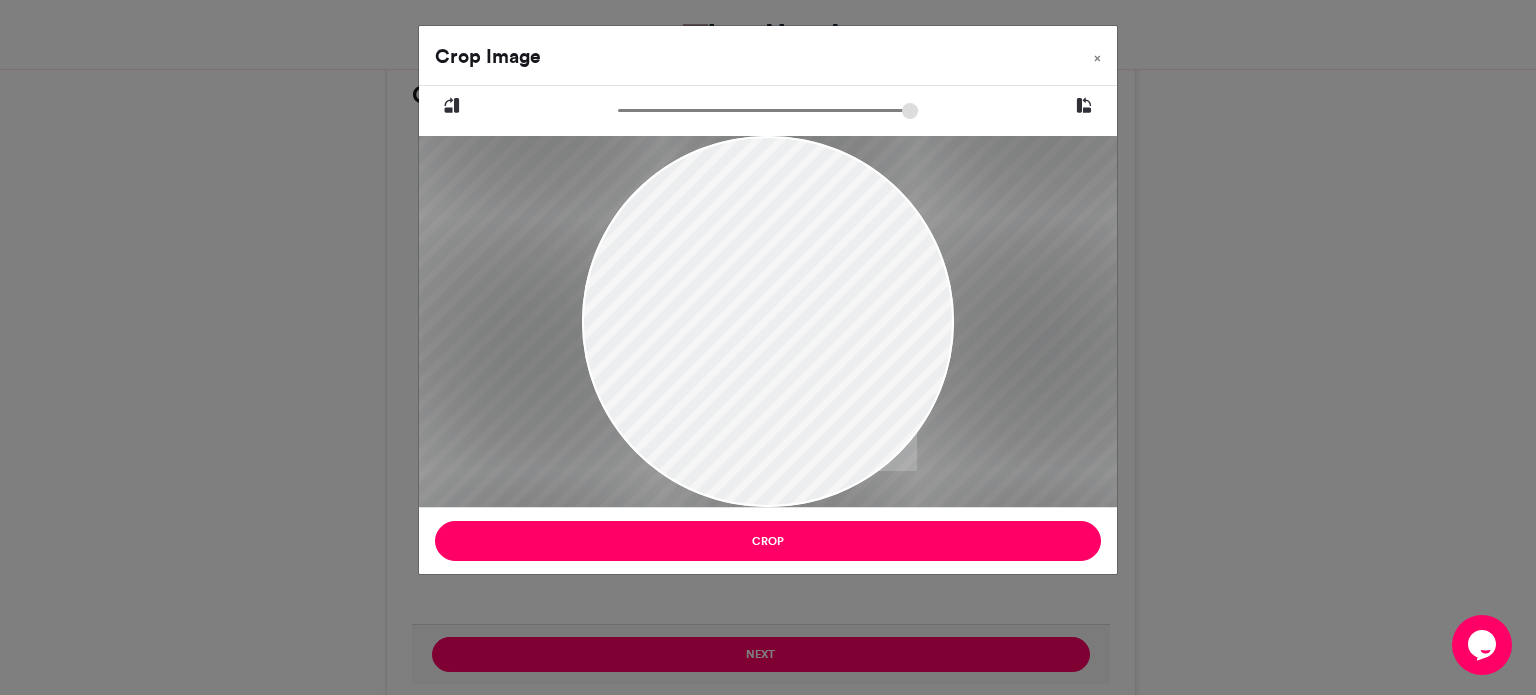drag, startPoint x: 874, startPoint y: 228, endPoint x: 836, endPoint y: 742, distance: 515.4028 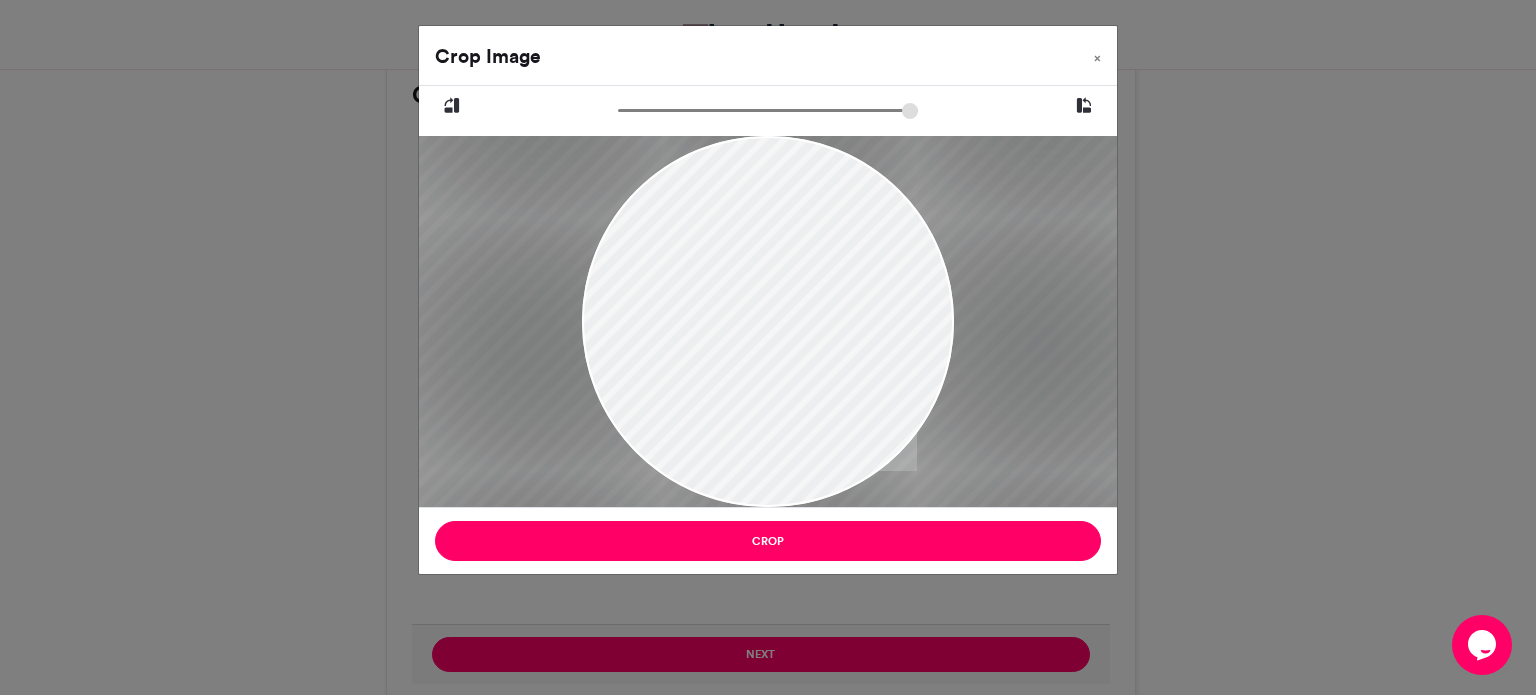 click at bounding box center [768, 110] 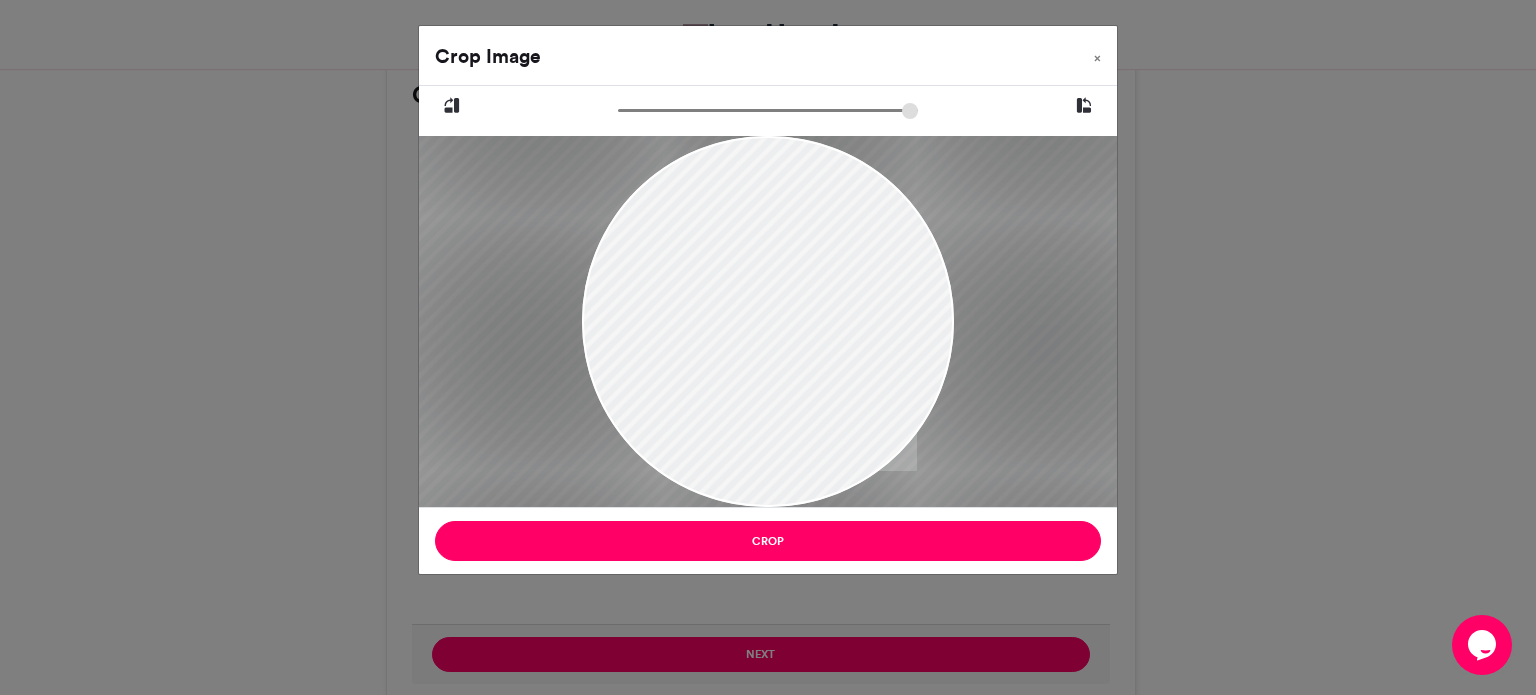 type on "******" 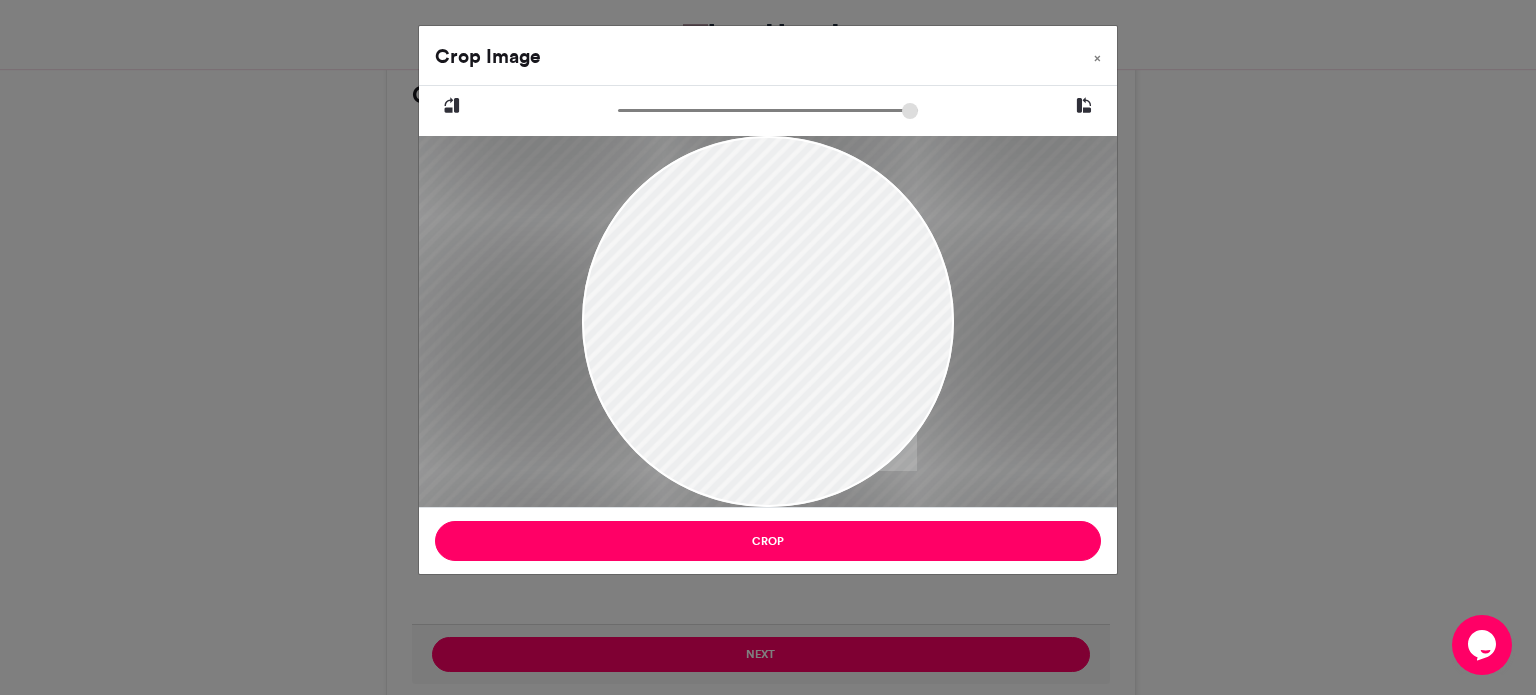 click at bounding box center [768, 110] 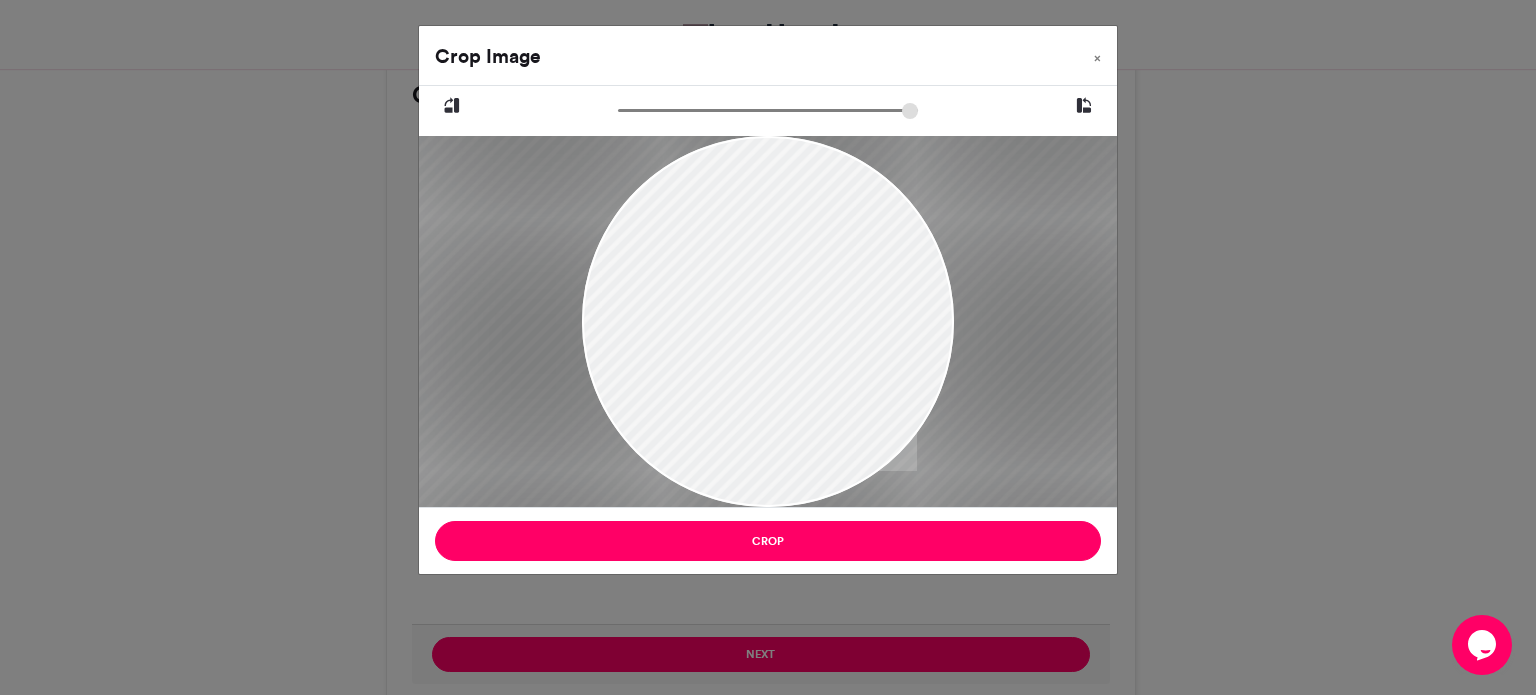 drag, startPoint x: 770, startPoint y: 287, endPoint x: 813, endPoint y: 308, distance: 47.853943 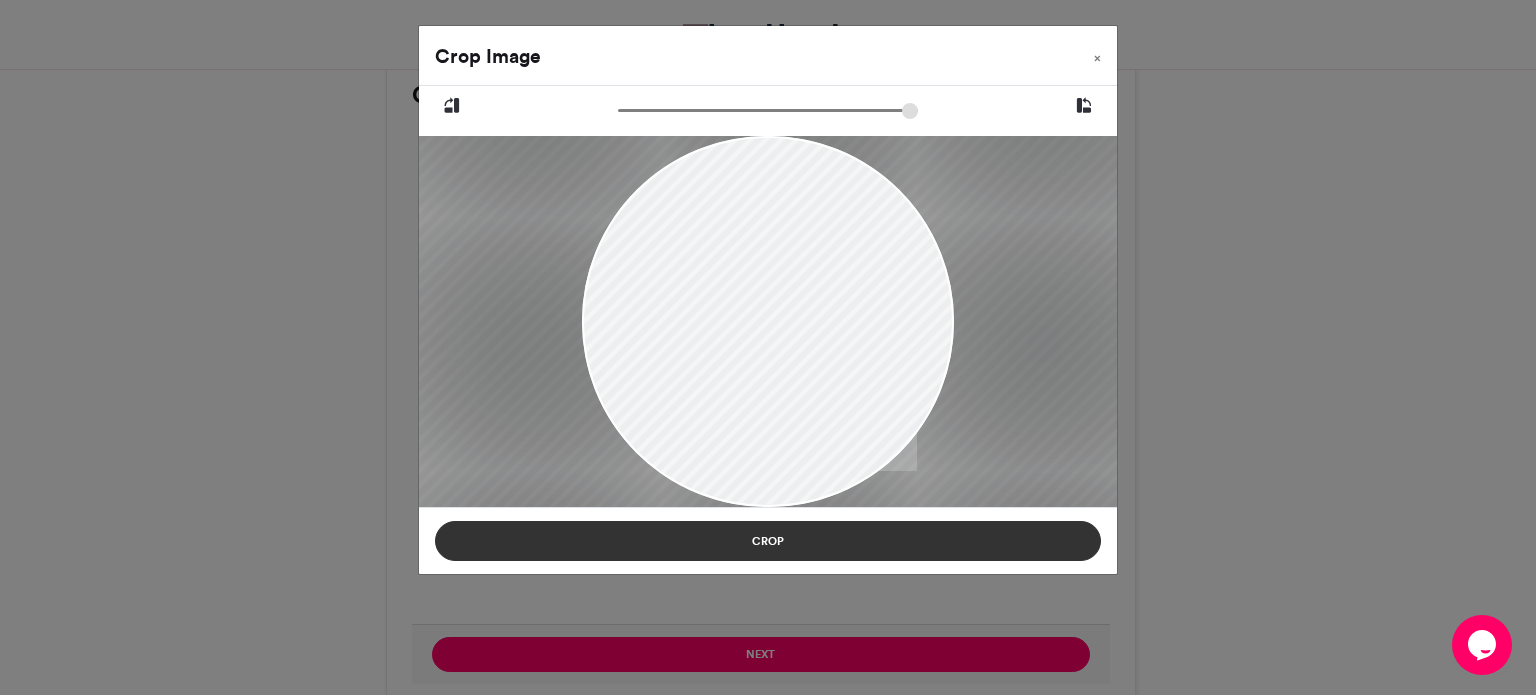 click on "Crop" at bounding box center [768, 541] 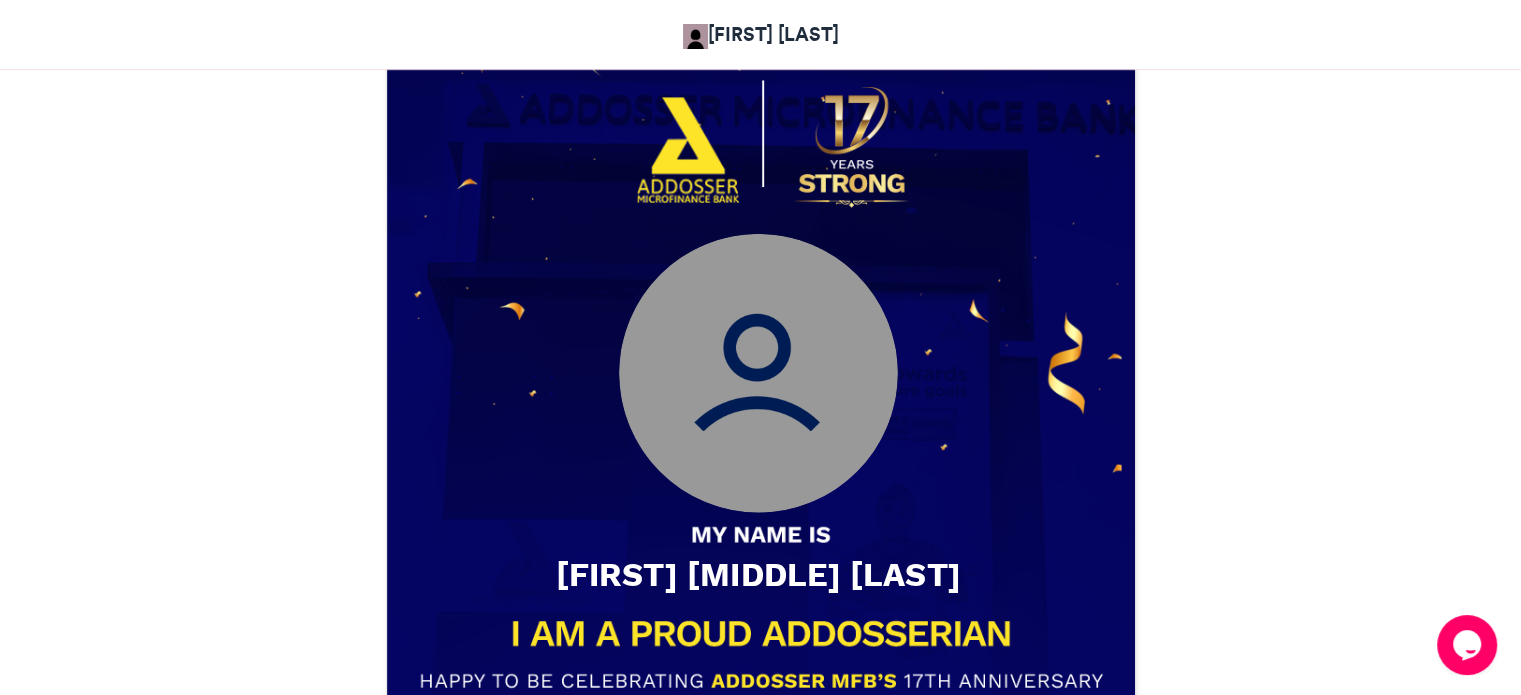 scroll, scrollTop: 700, scrollLeft: 0, axis: vertical 